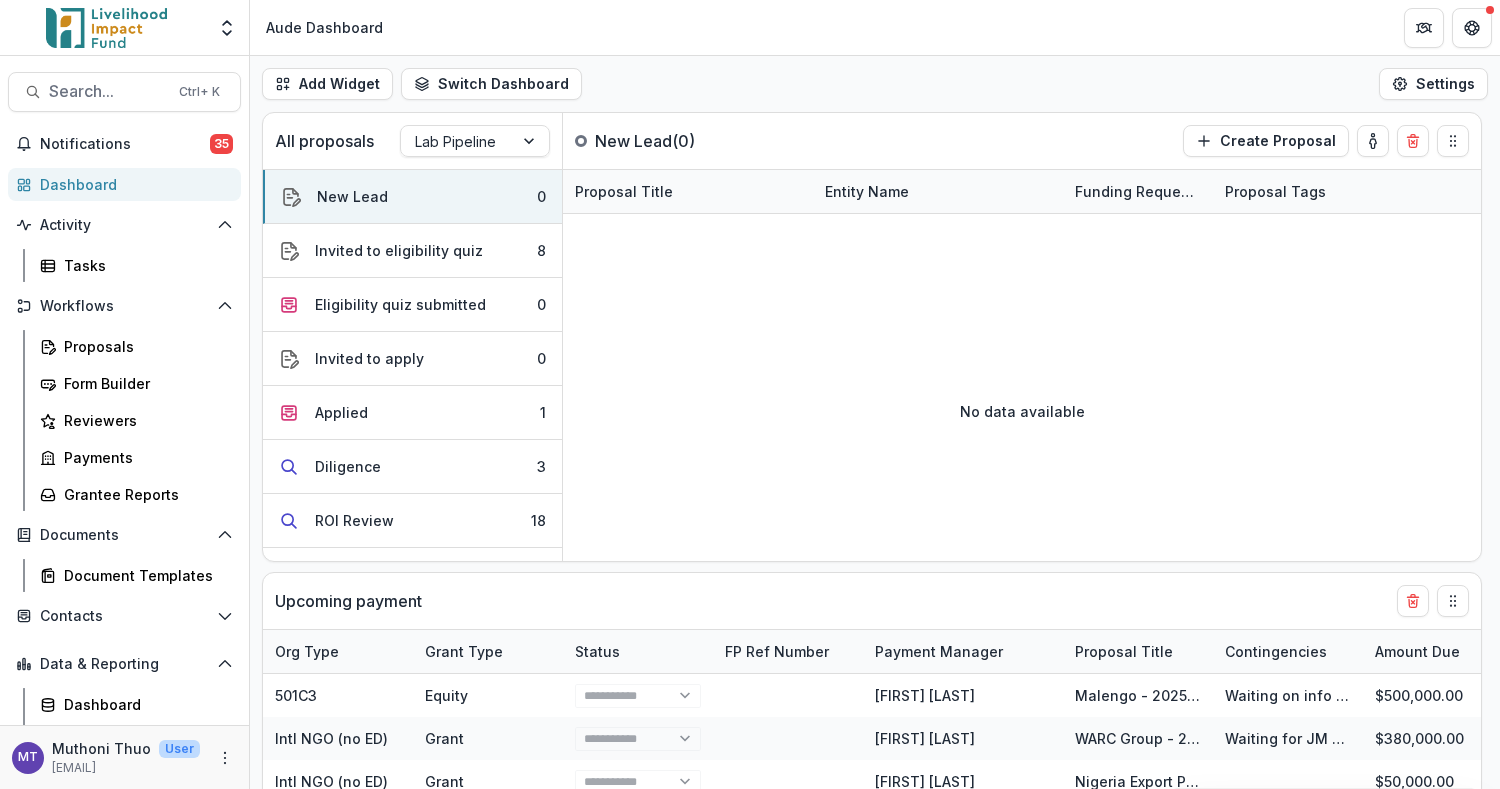 select on "******" 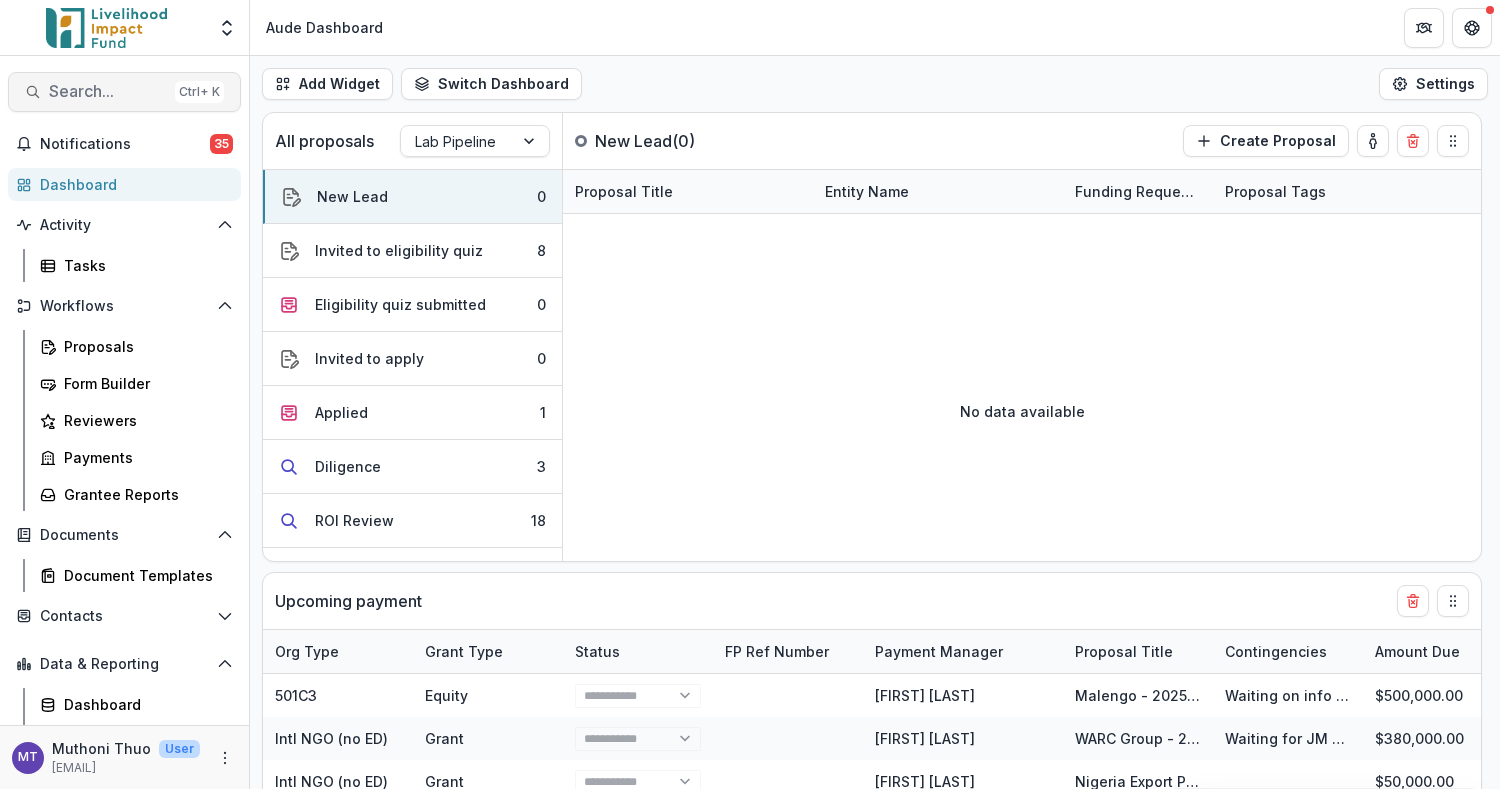 click on "Search..." at bounding box center (108, 91) 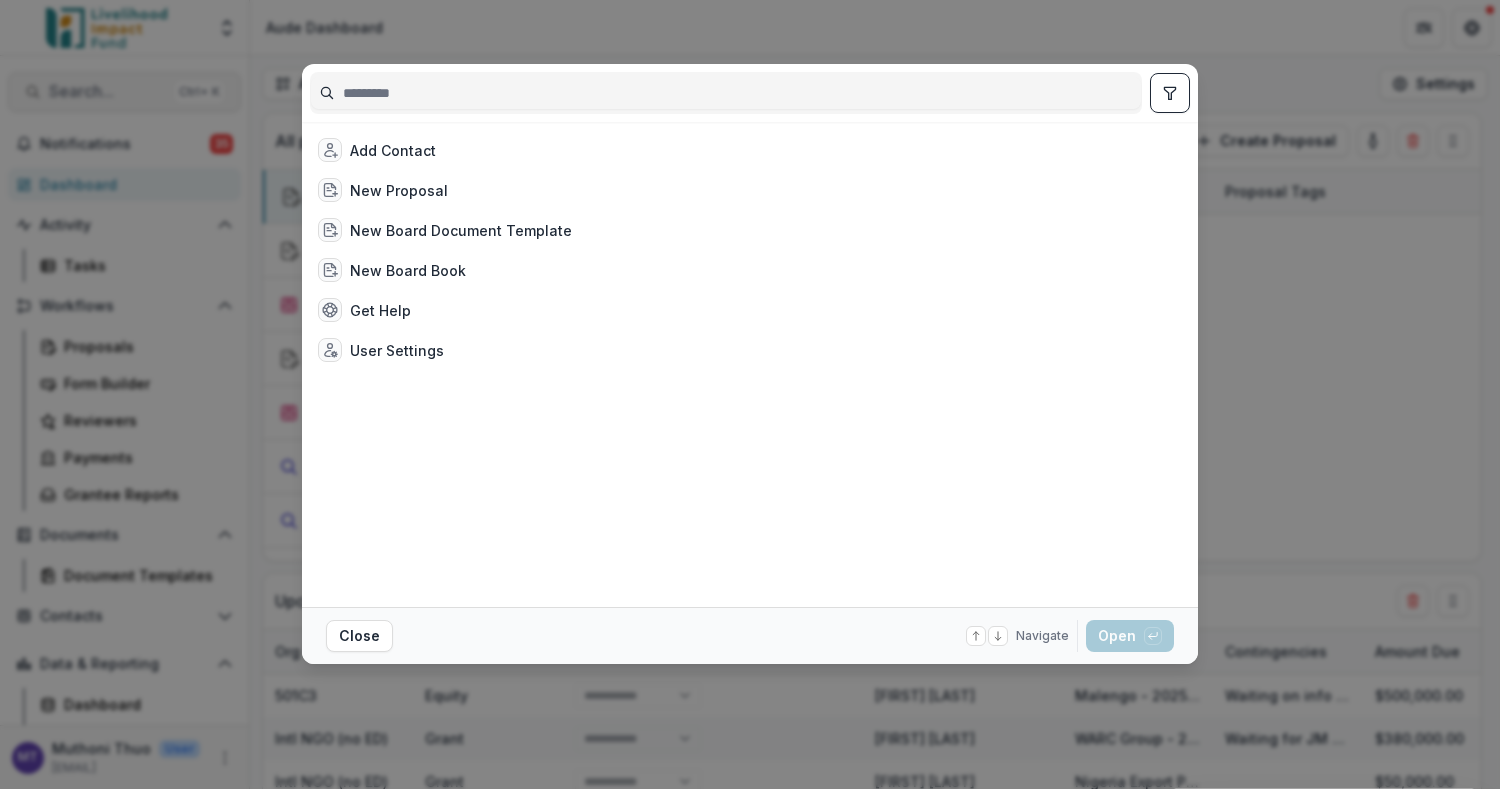 select on "******" 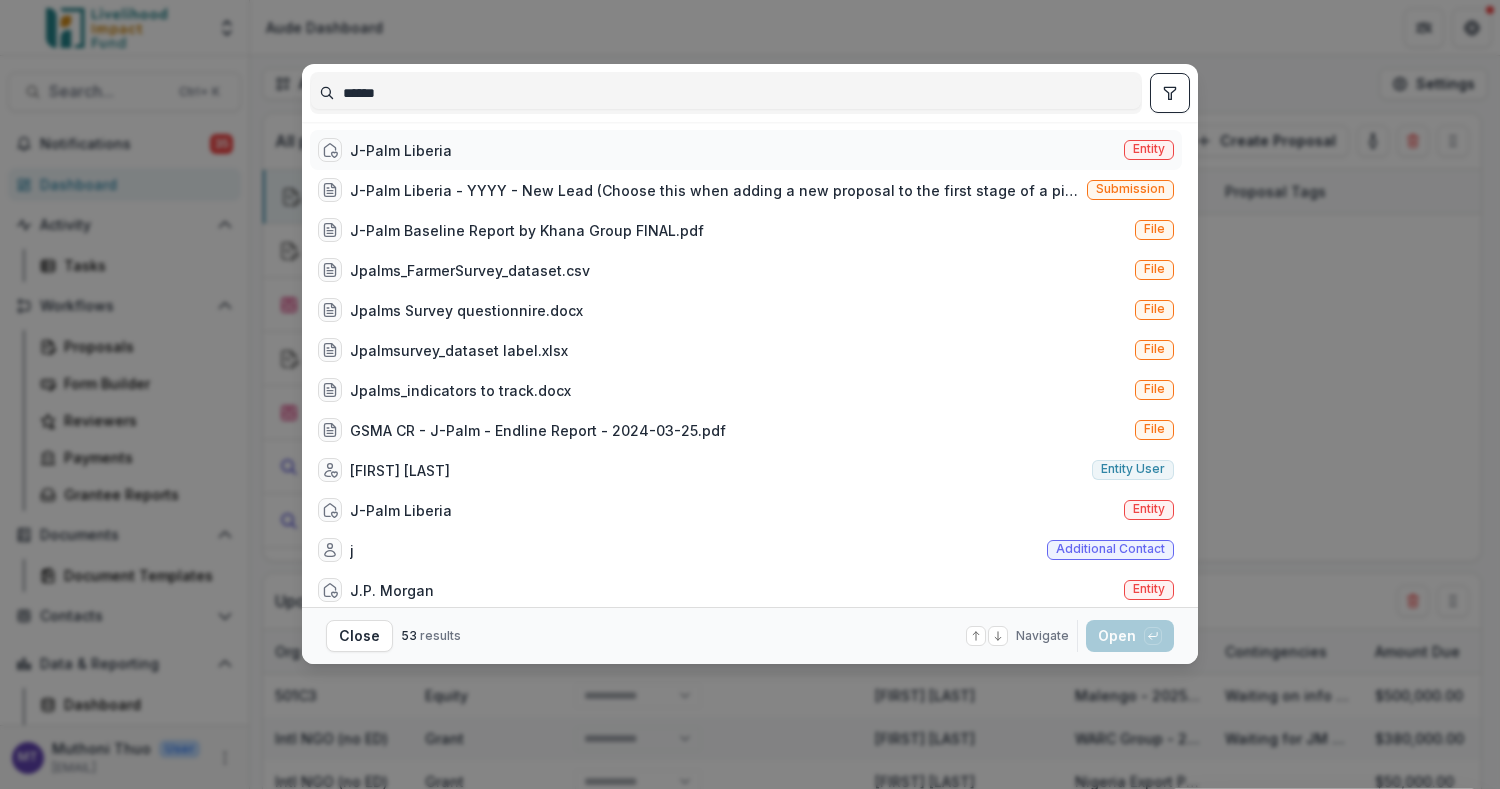 type on "******" 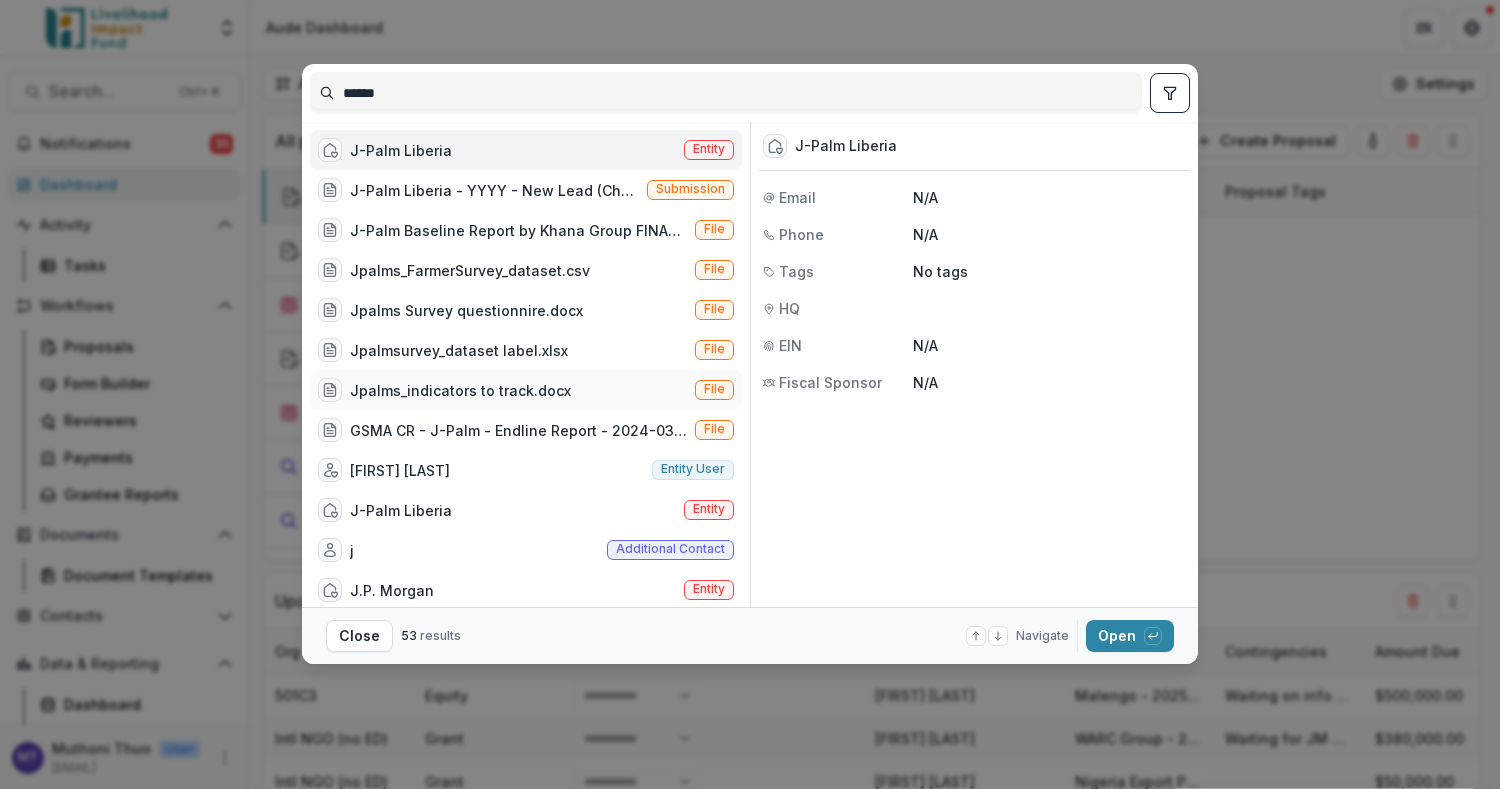select on "******" 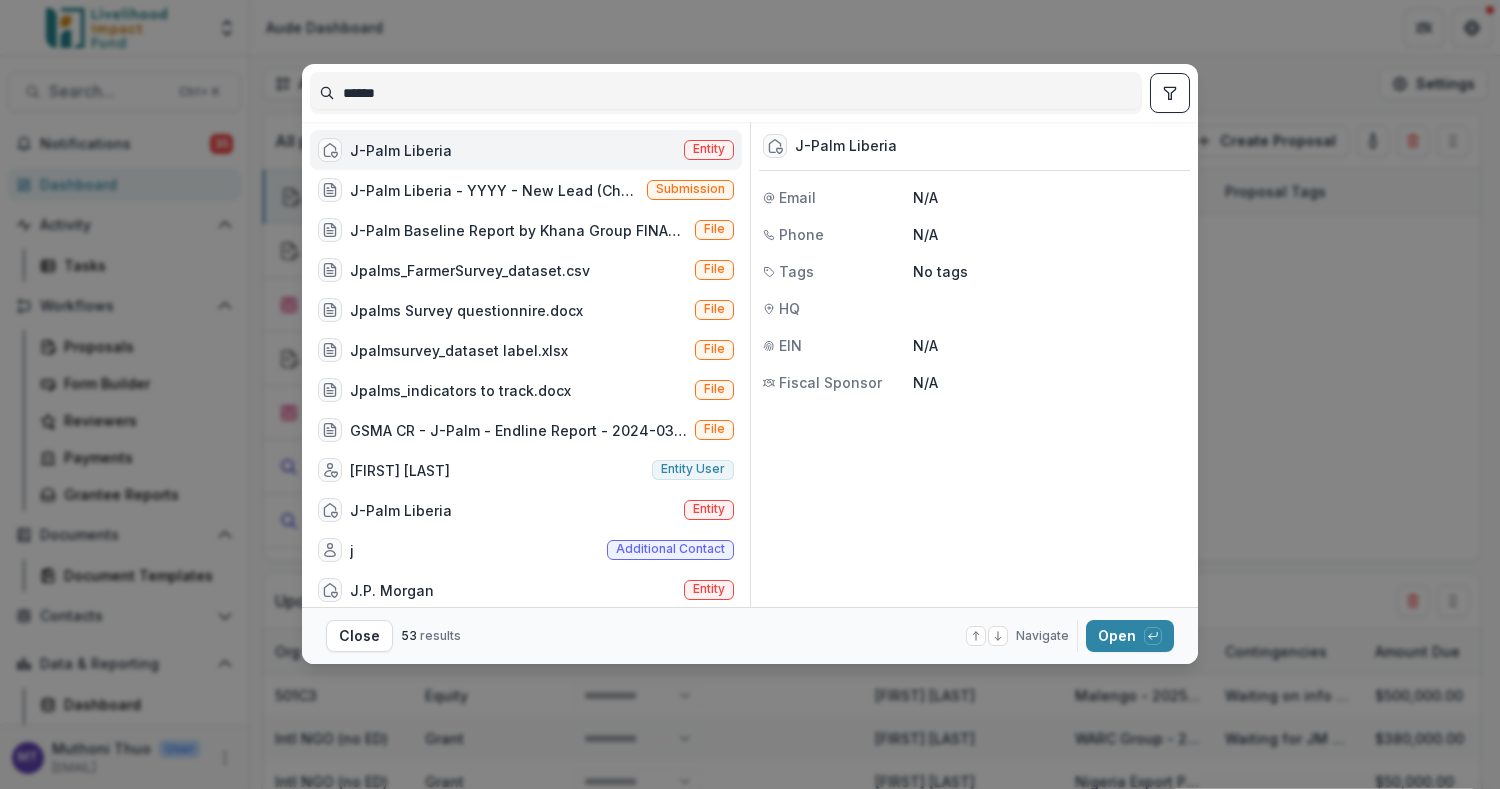 click on "J-Palm Liberia" at bounding box center [385, 150] 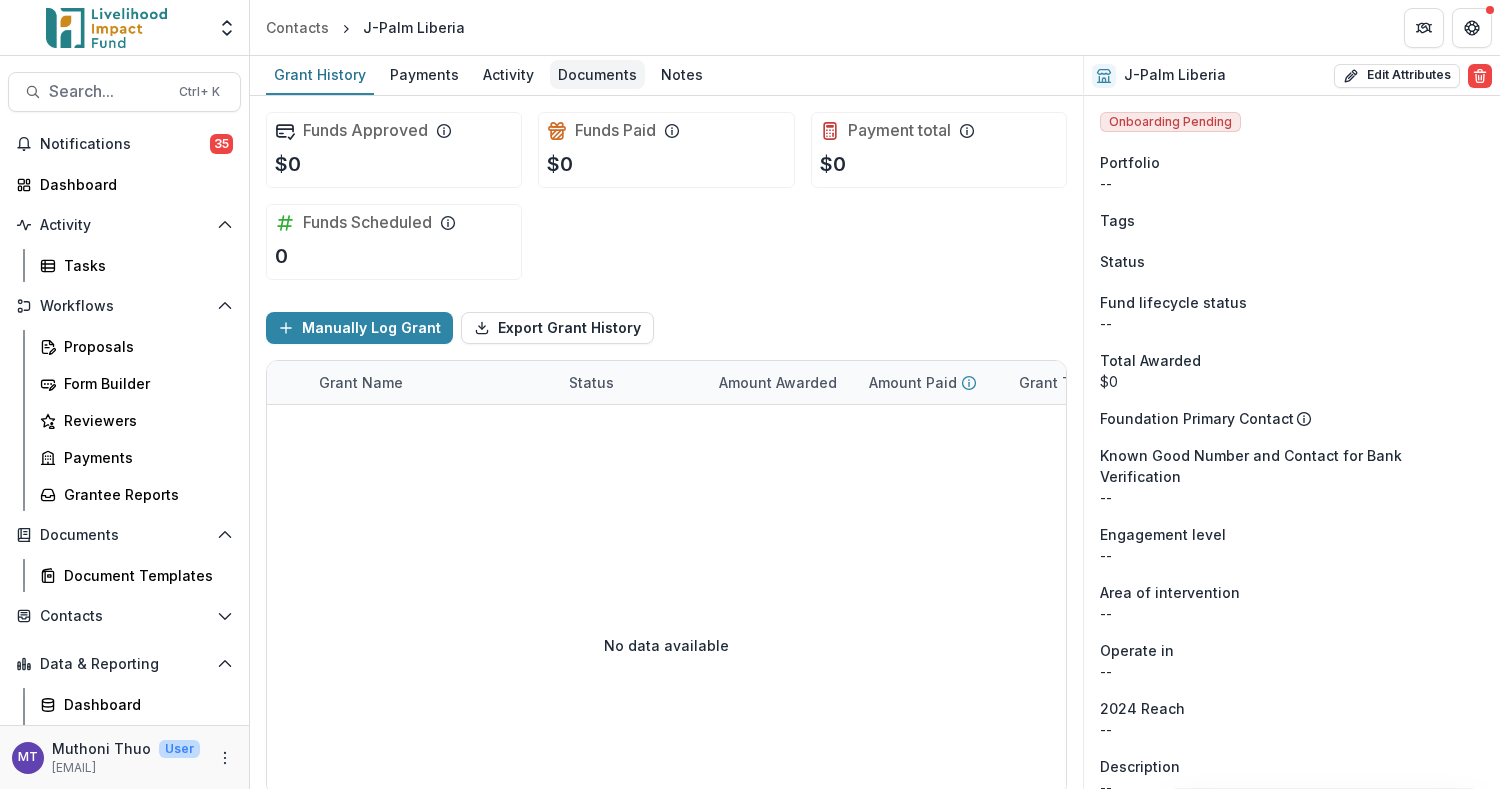 click on "Documents" at bounding box center (597, 74) 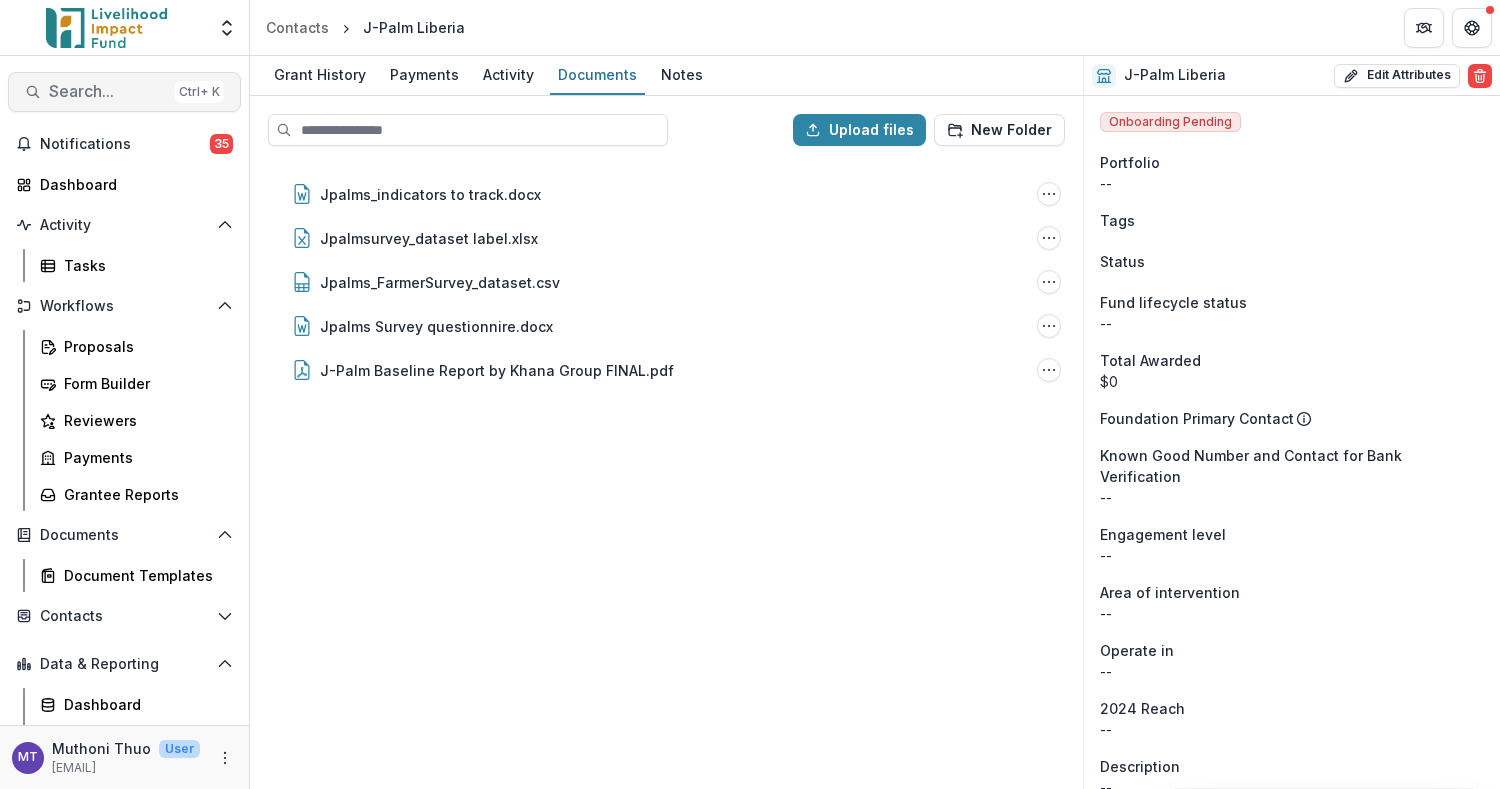 click on "Search..." at bounding box center (108, 91) 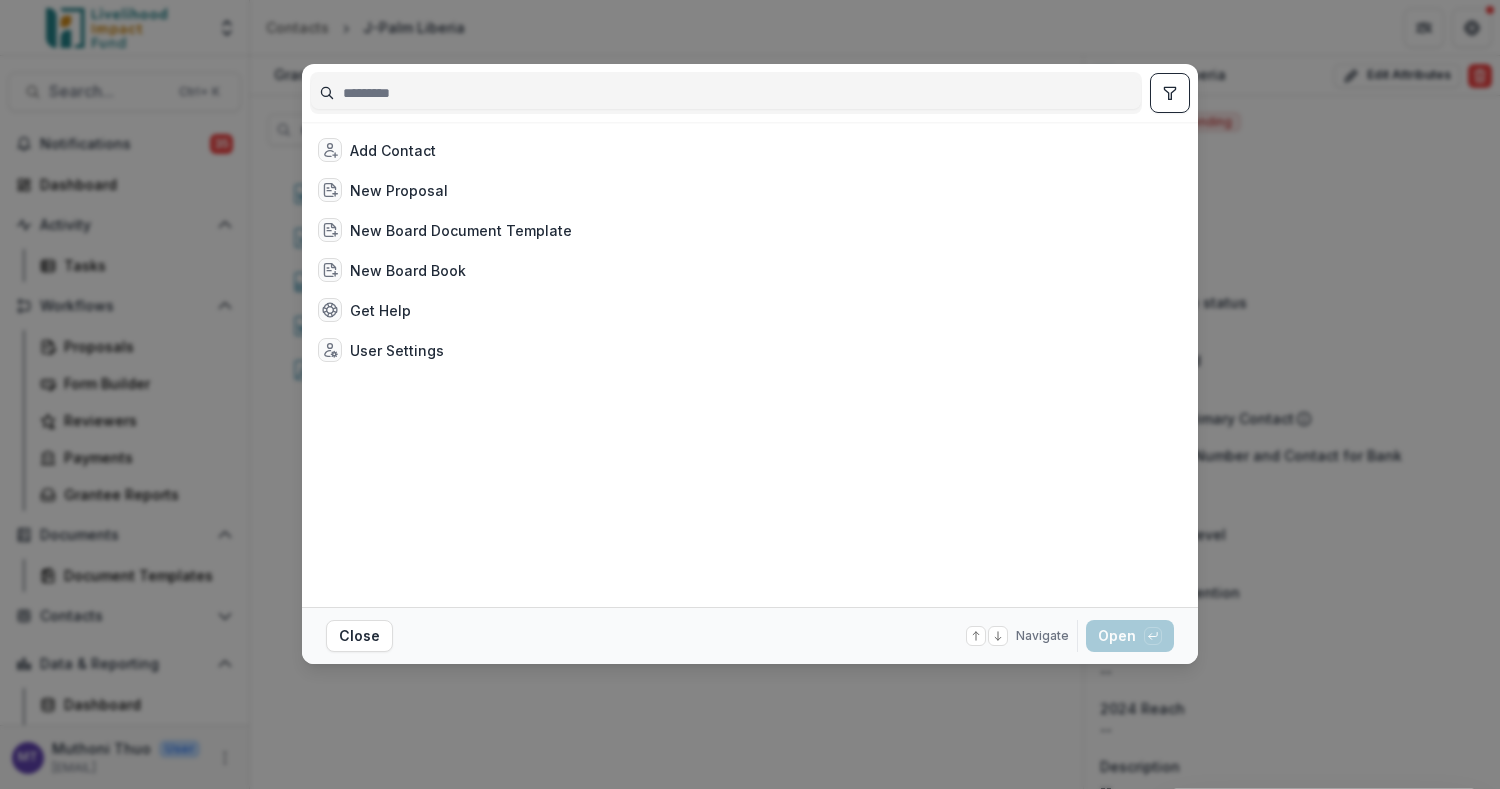 click at bounding box center (726, 93) 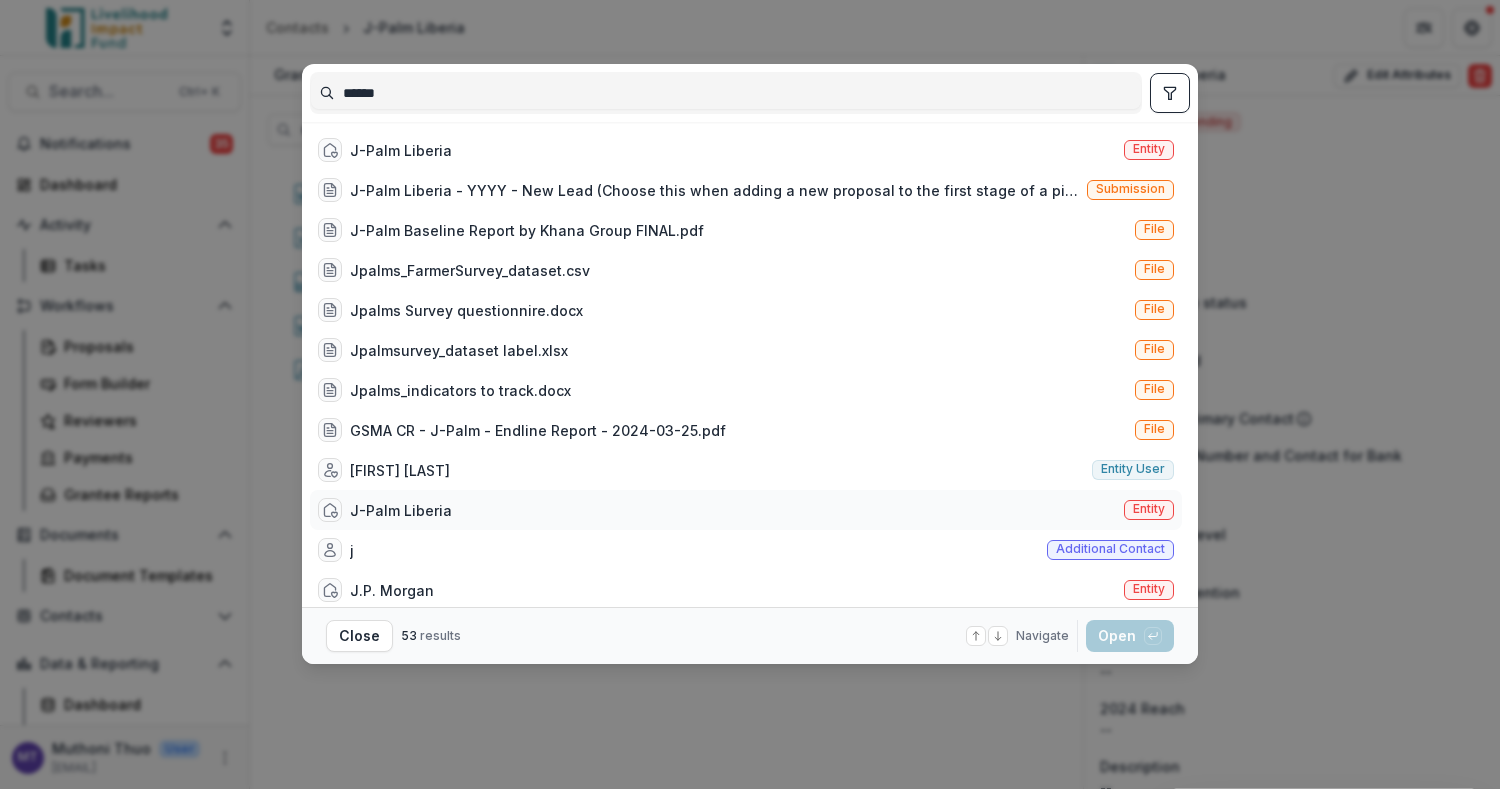 type on "******" 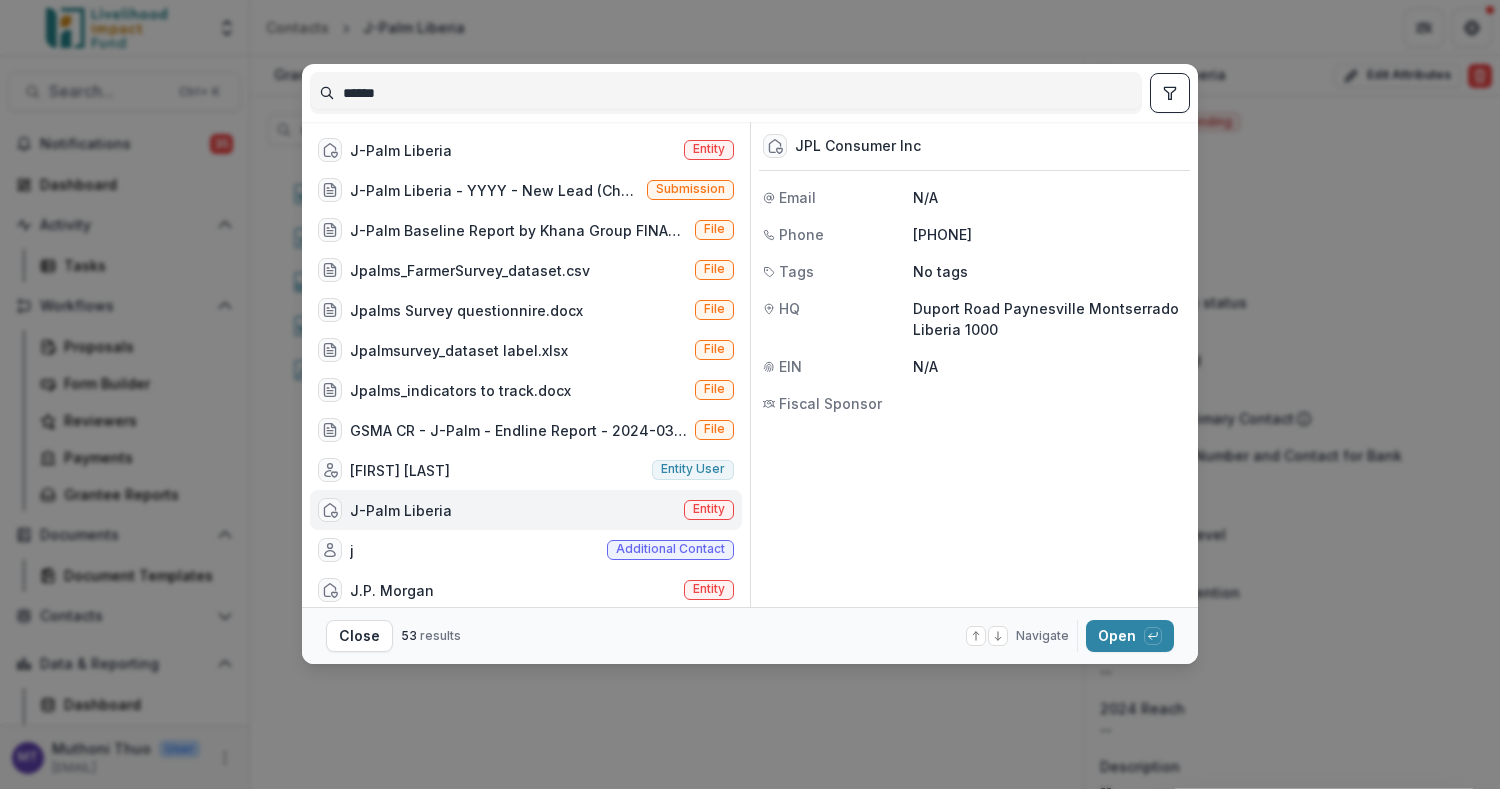 click on "Close 53 results Navigate up and down with arrow keys Open with enter key" at bounding box center (750, 635) 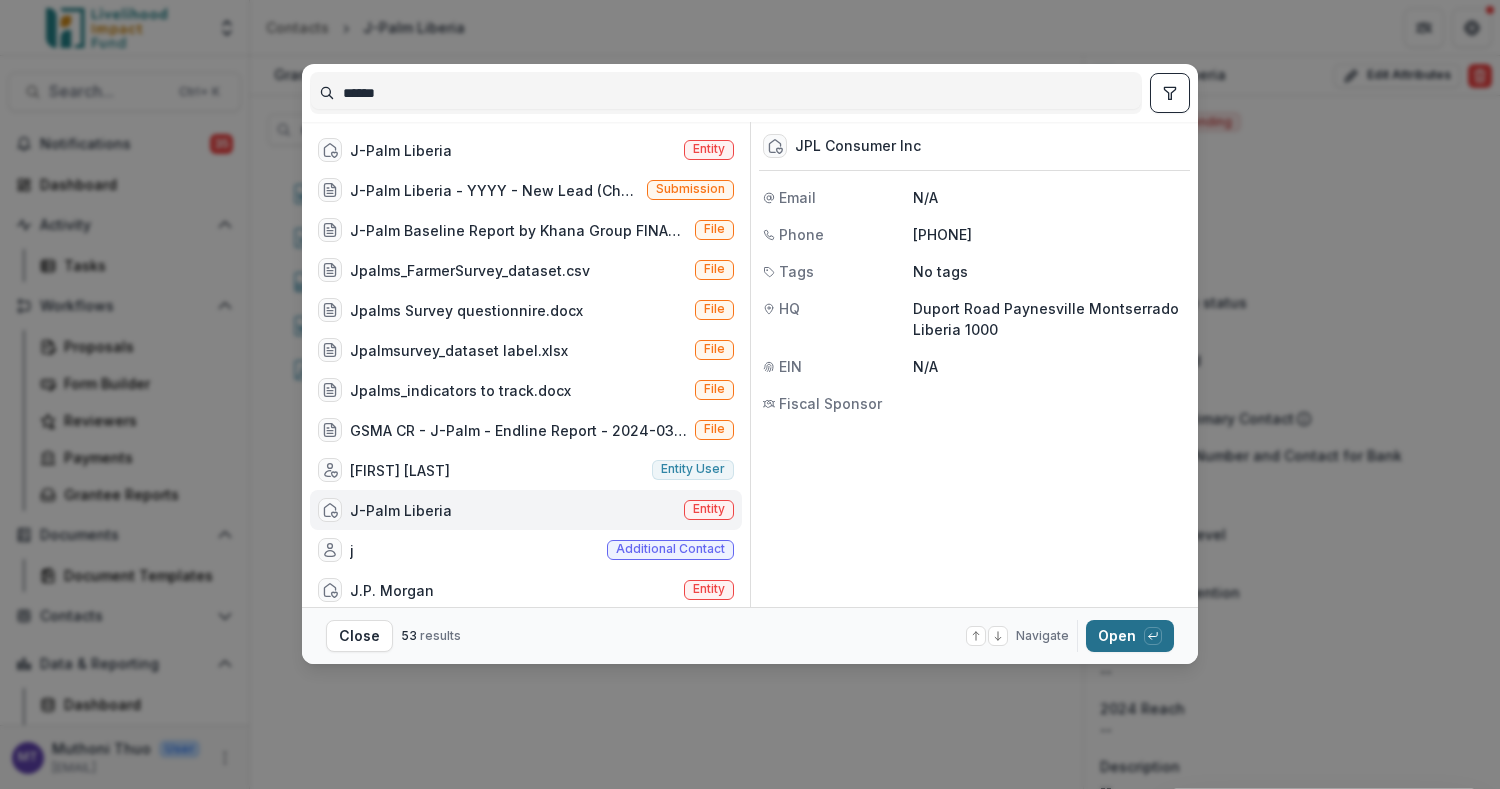click on "Open with enter key" at bounding box center (1130, 636) 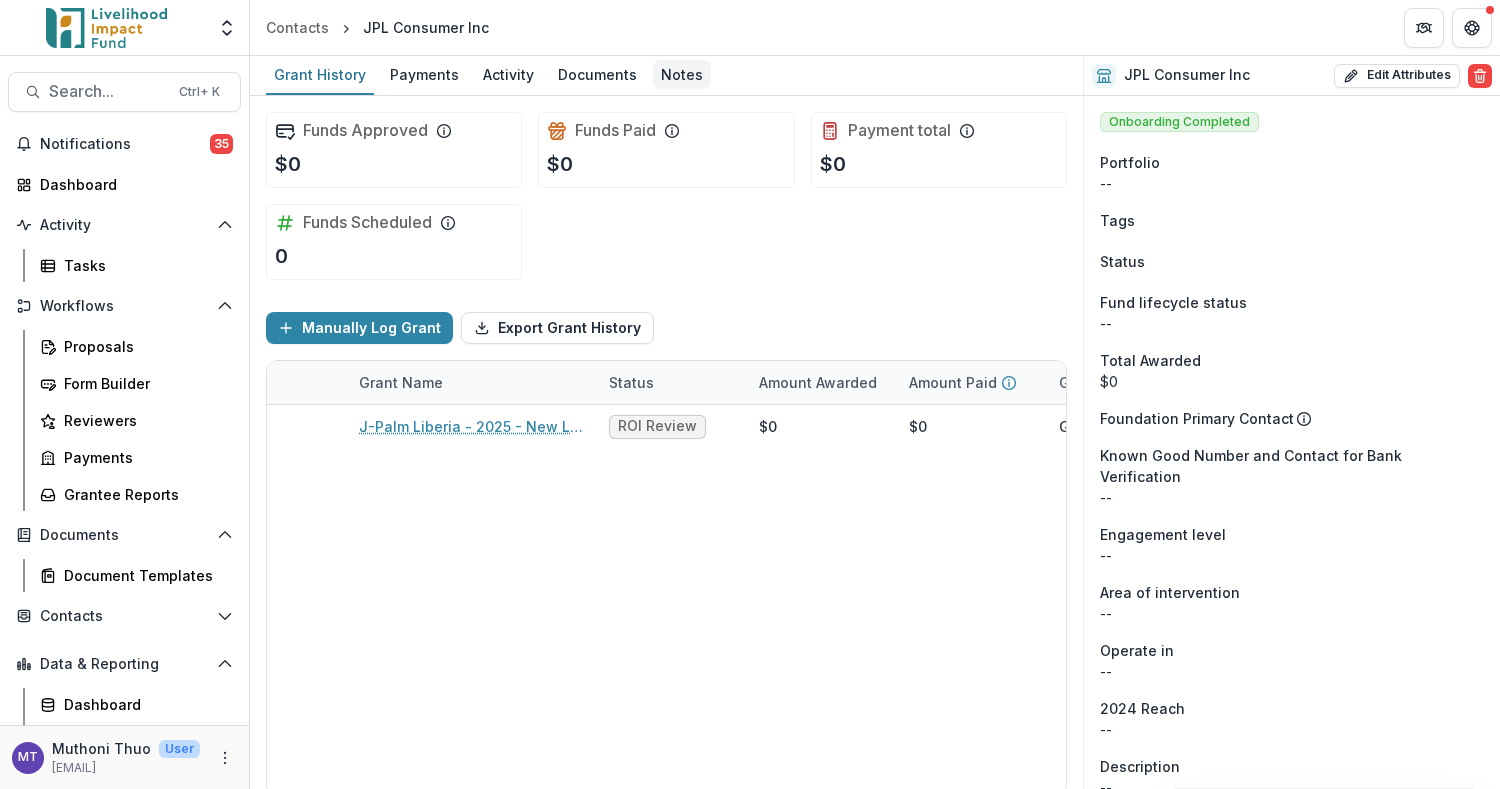 click on "Notes" at bounding box center (682, 74) 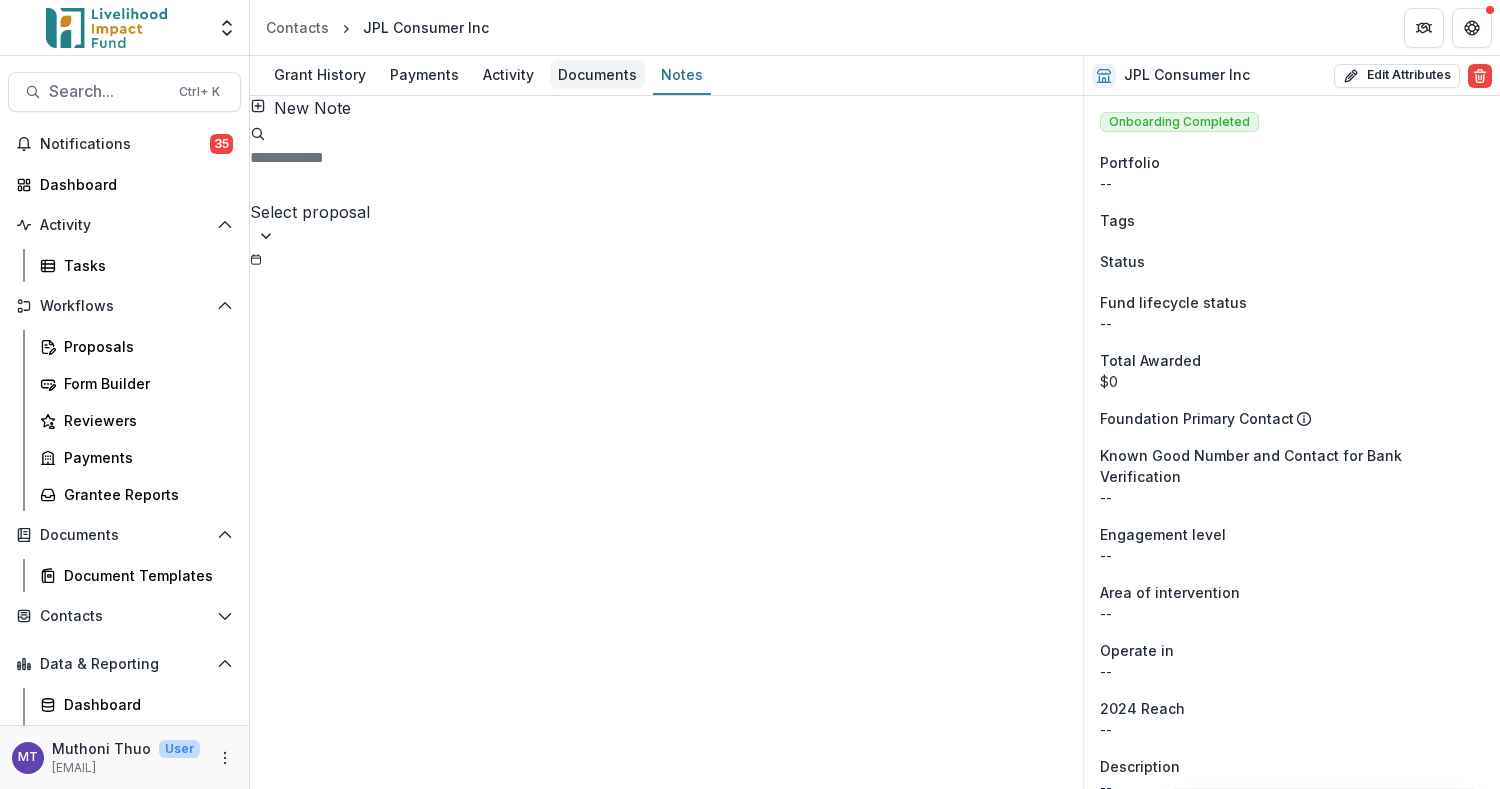 click on "Documents" at bounding box center [597, 74] 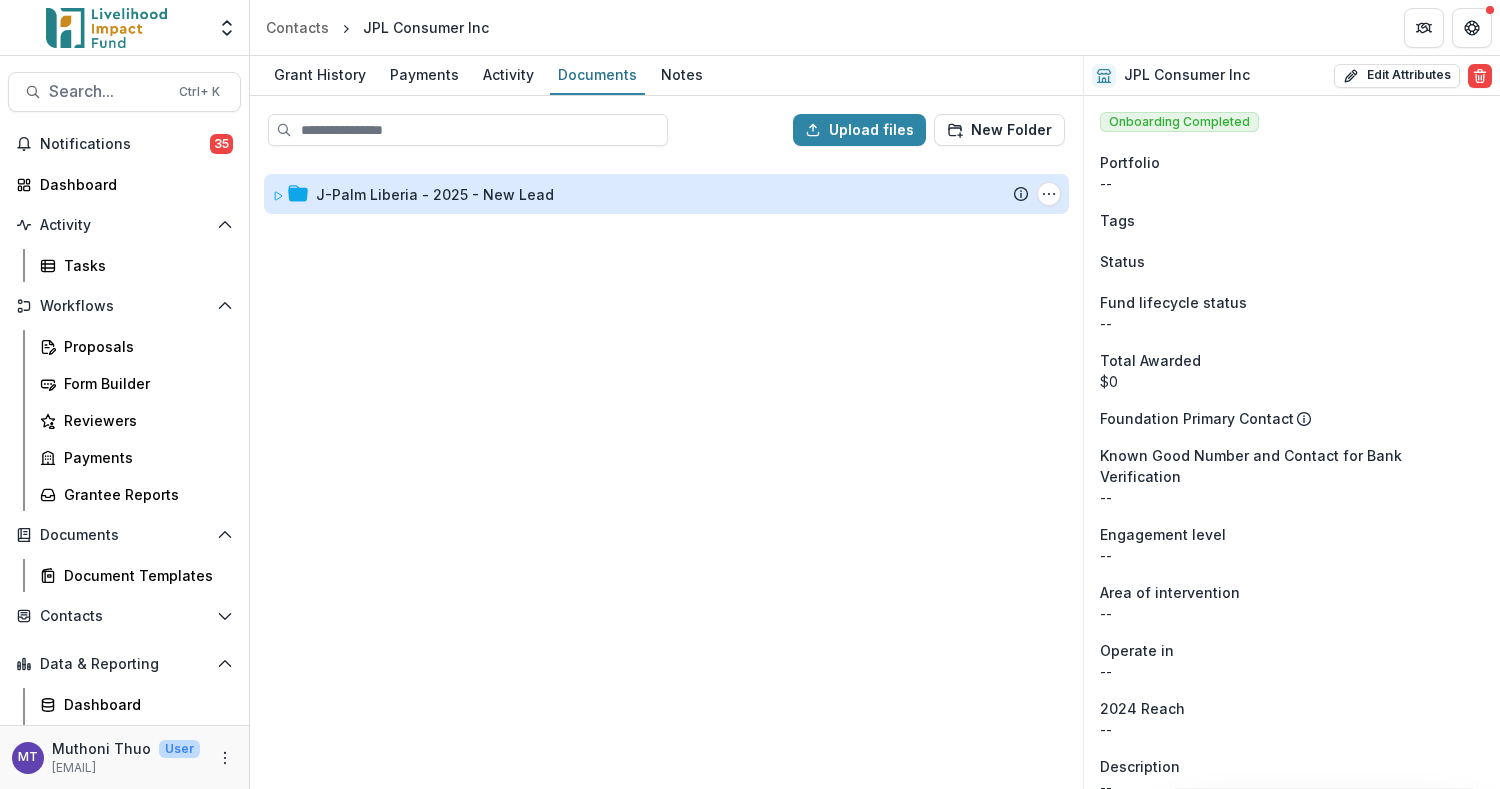 click on "J-Palm Liberia - 2025 - New Lead" at bounding box center [435, 194] 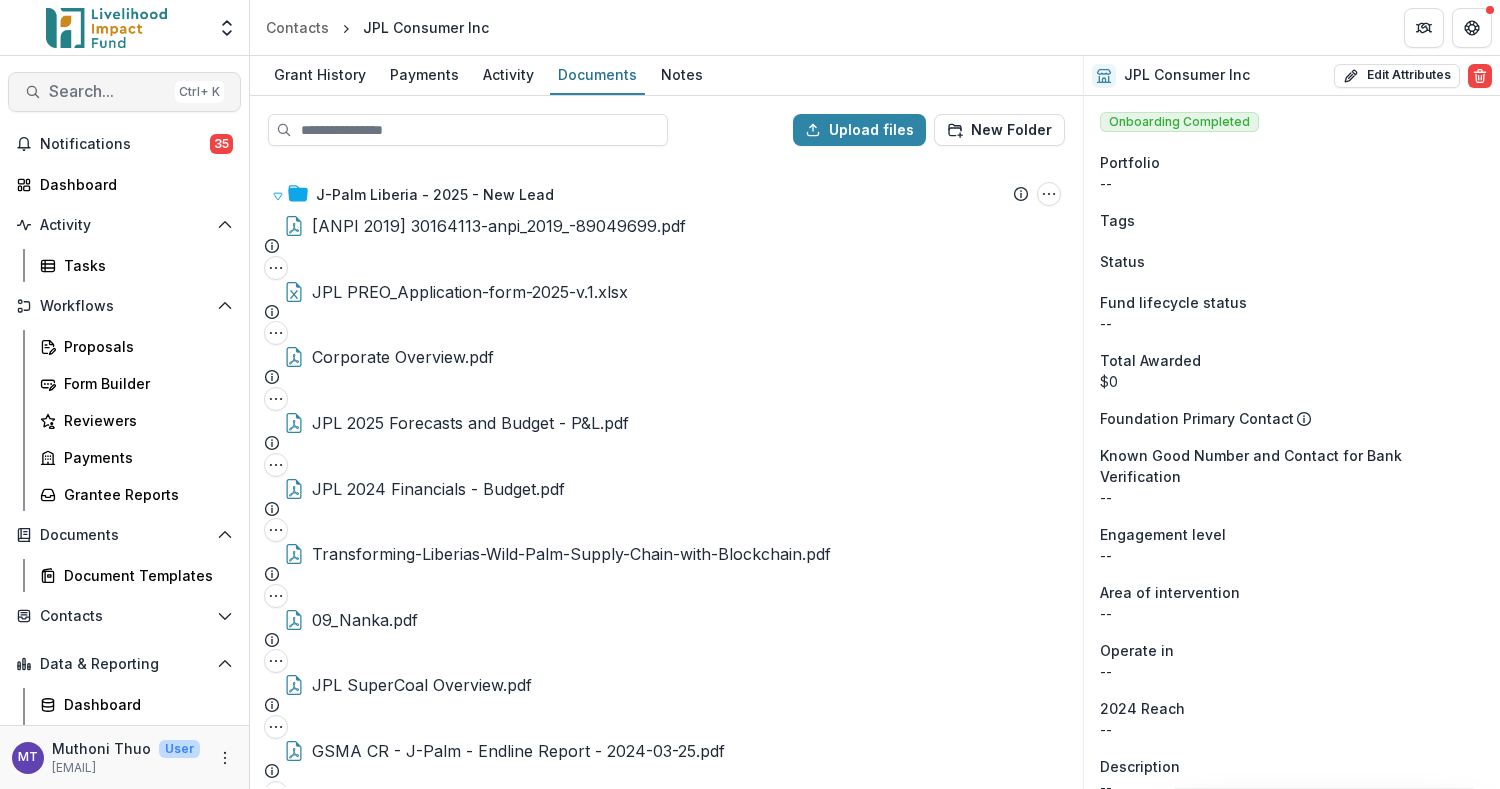 click on "Search..." at bounding box center [108, 91] 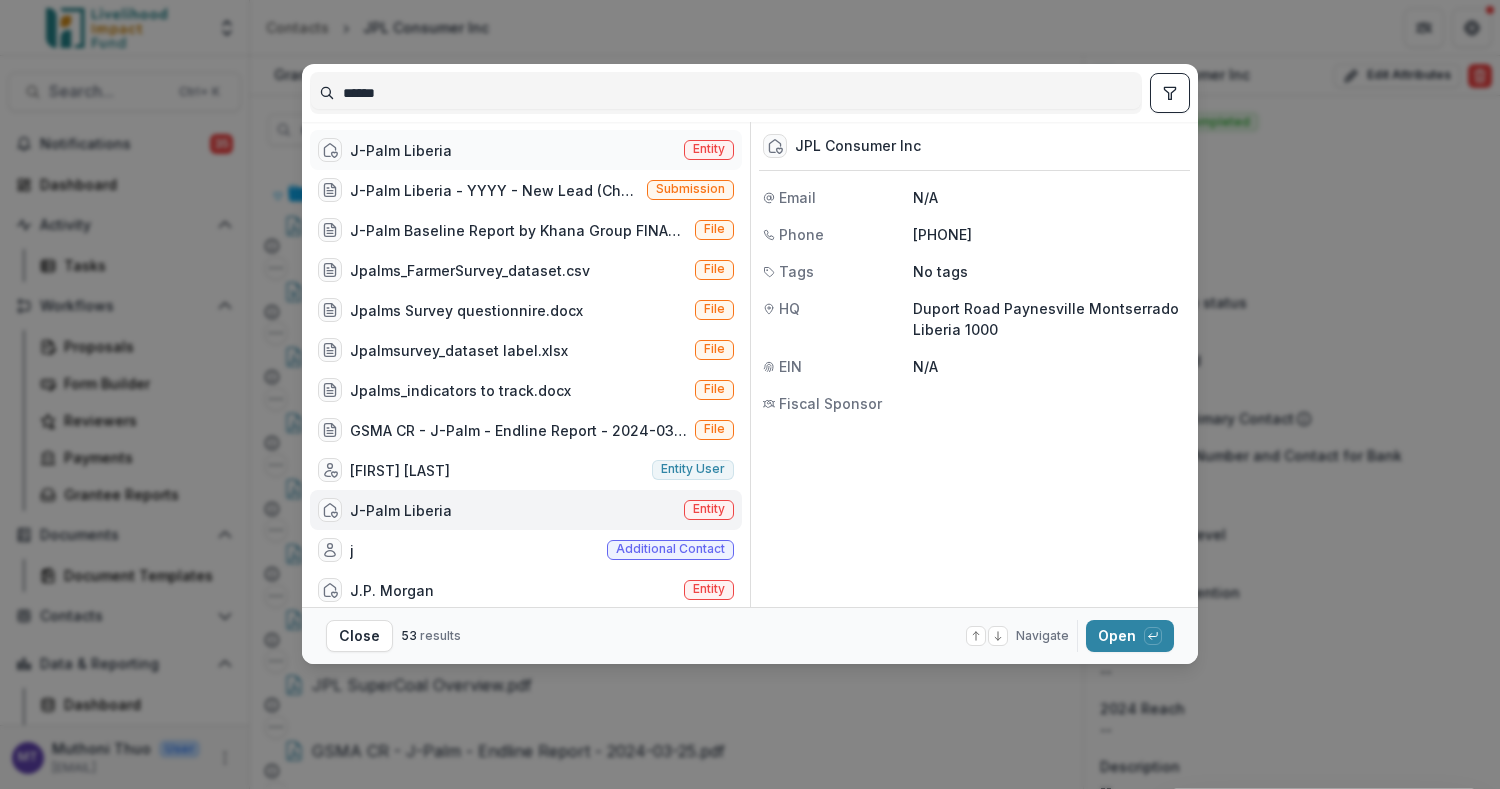 click on "J-Palm Liberia Entity" at bounding box center (526, 150) 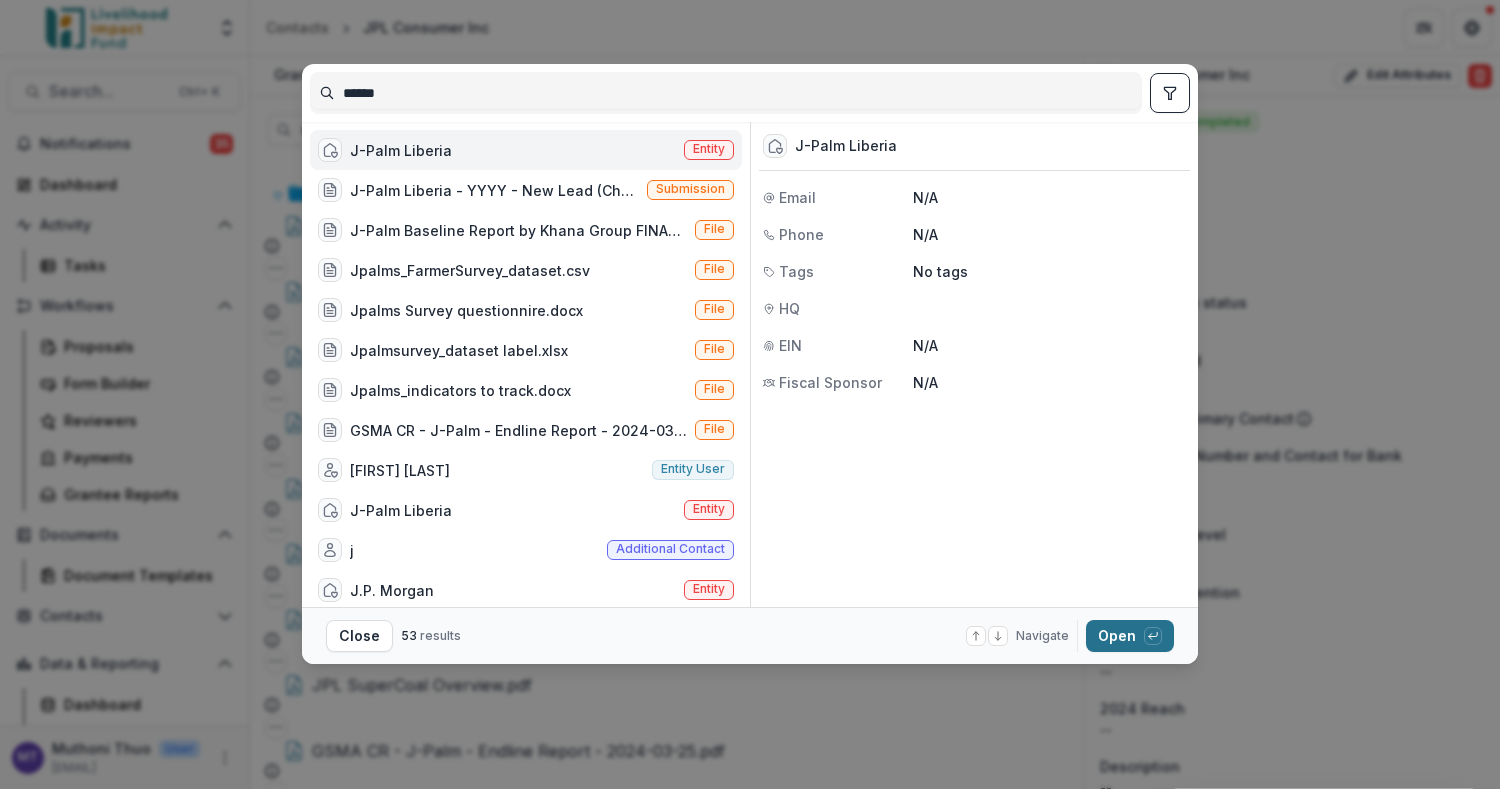 click on "Open with enter key" at bounding box center [1130, 636] 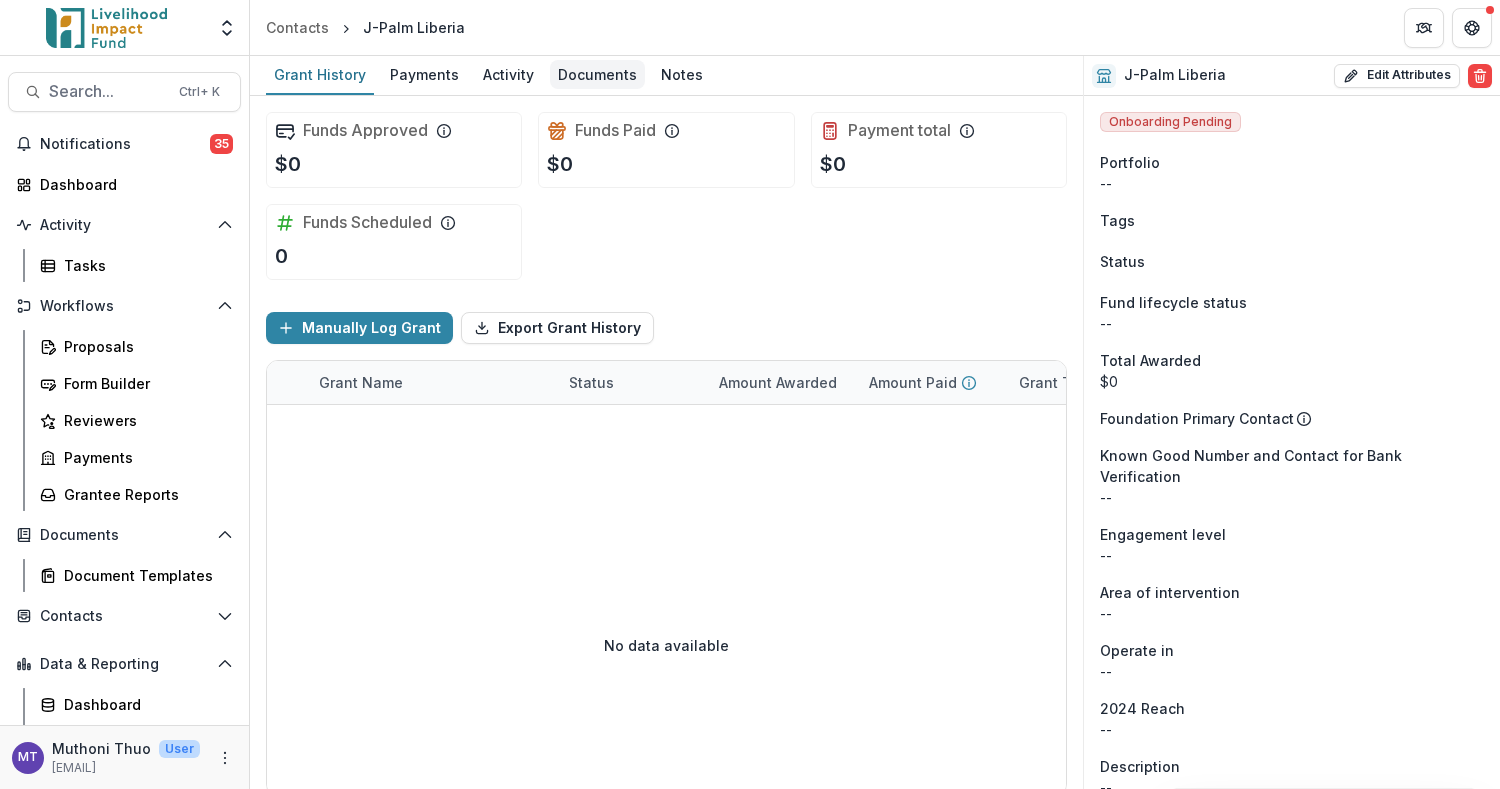 click on "Documents" at bounding box center (597, 74) 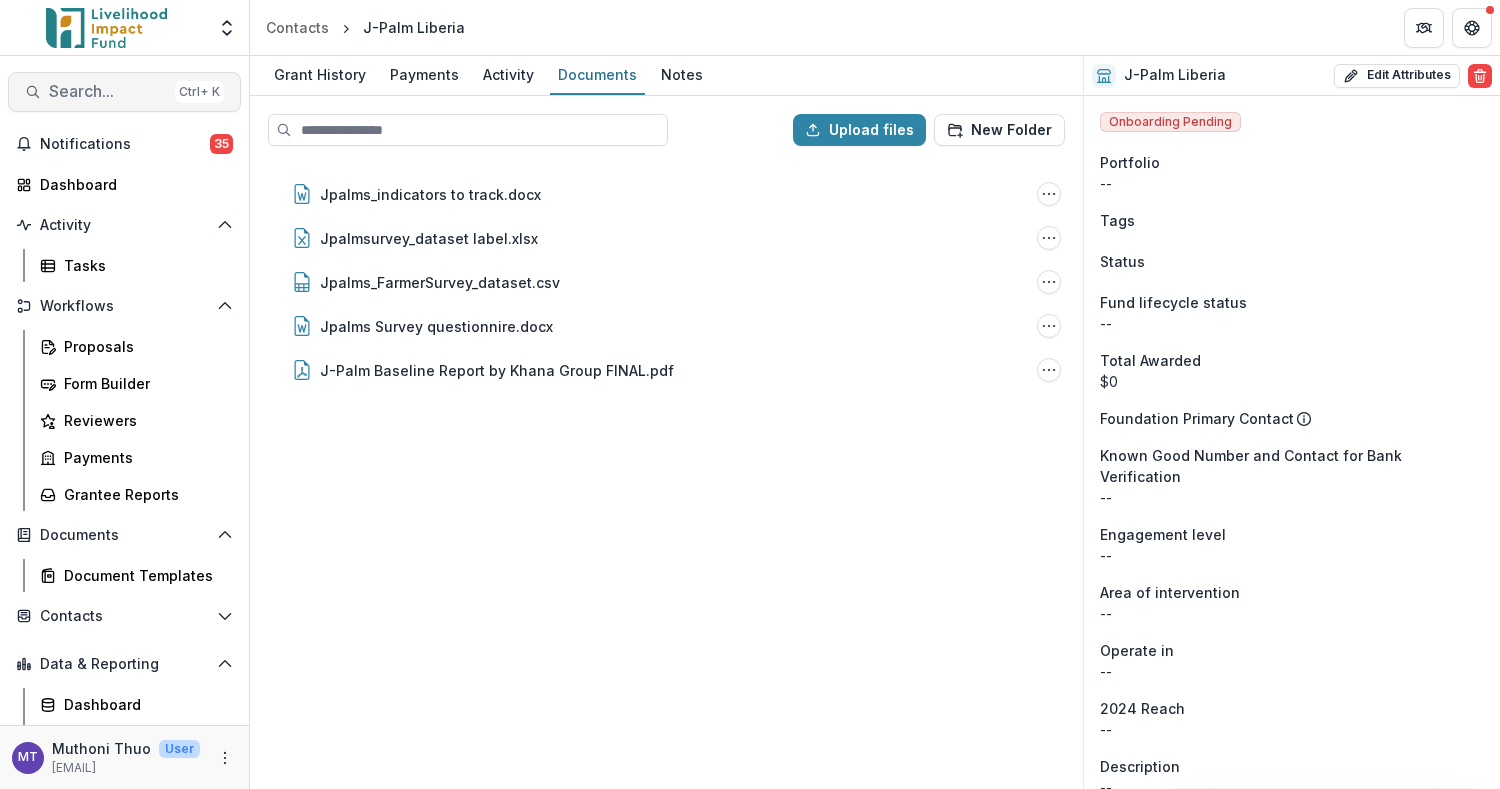 click on "Search..." at bounding box center [108, 91] 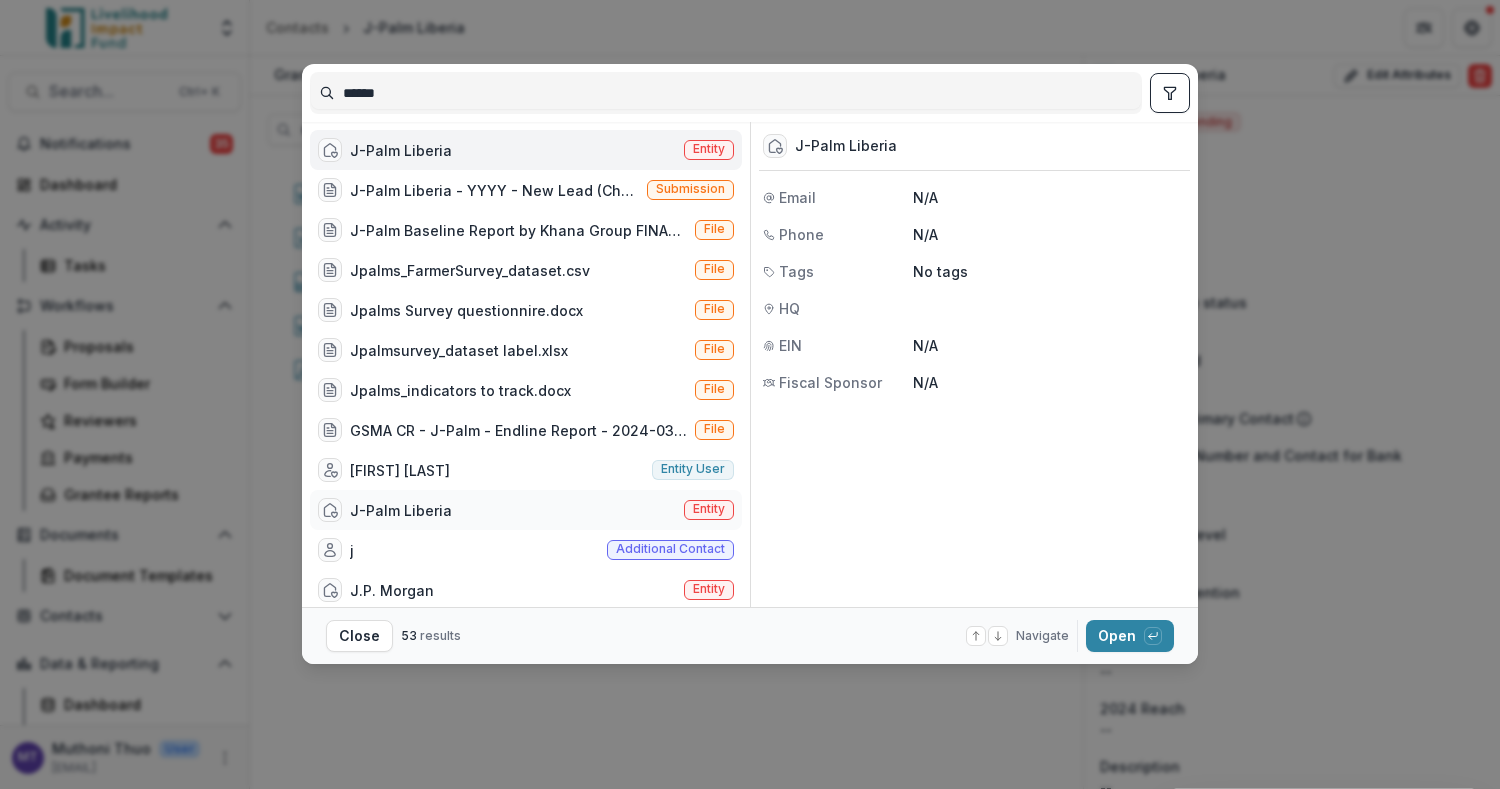 click on "J-Palm Liberia Entity" at bounding box center (526, 510) 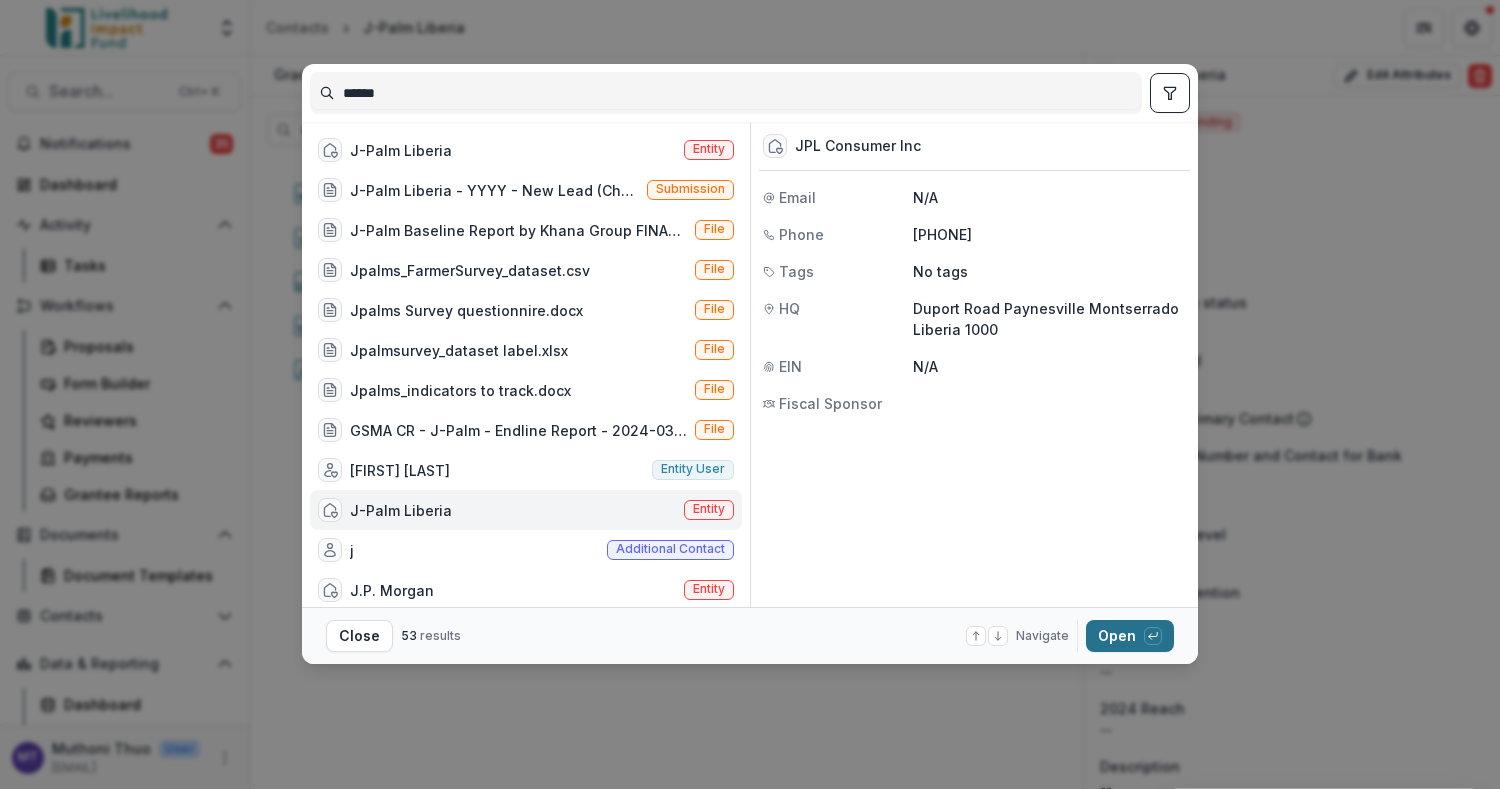 click on "Open with enter key" at bounding box center [1130, 636] 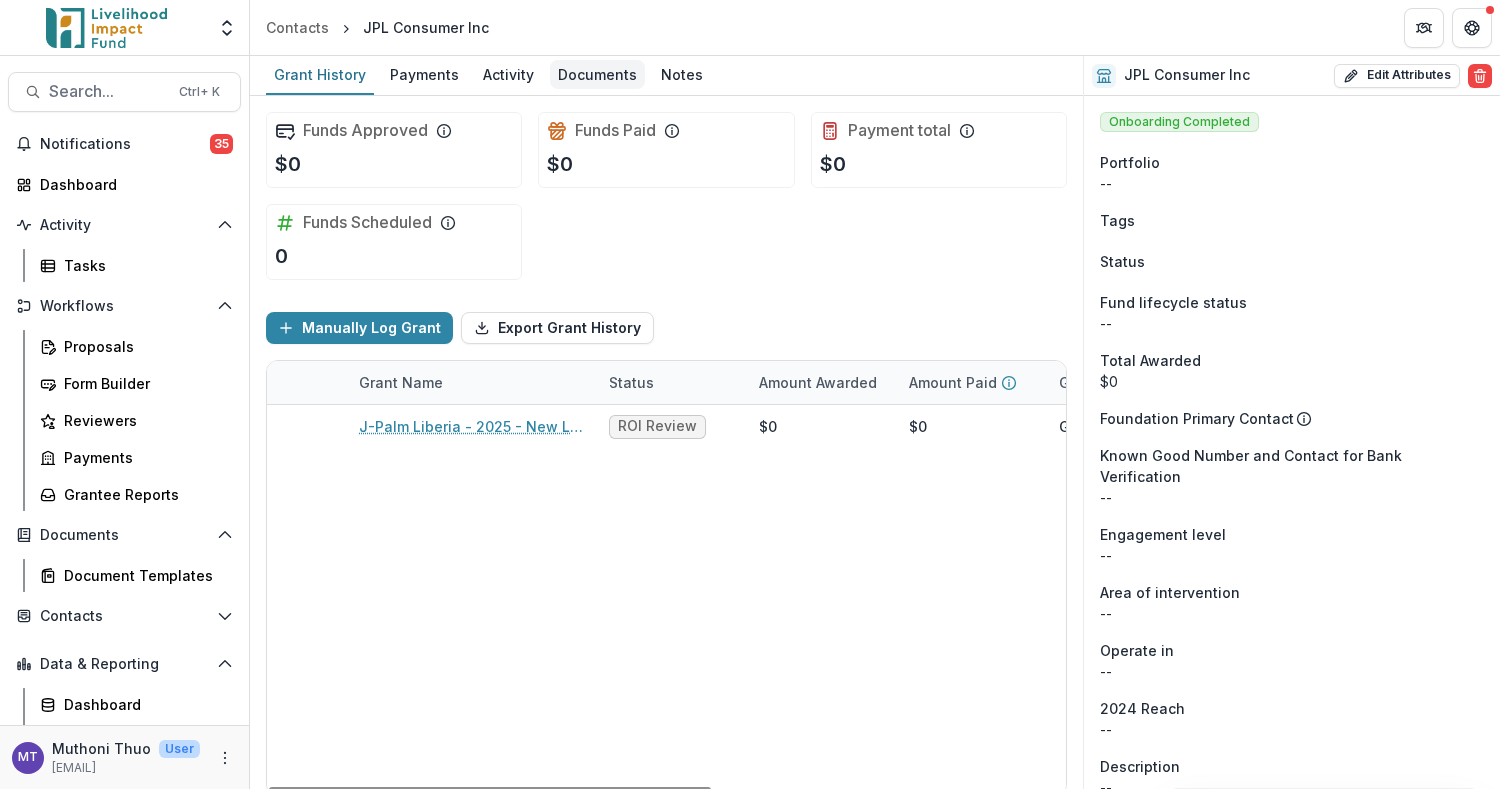 click on "Documents" at bounding box center (597, 74) 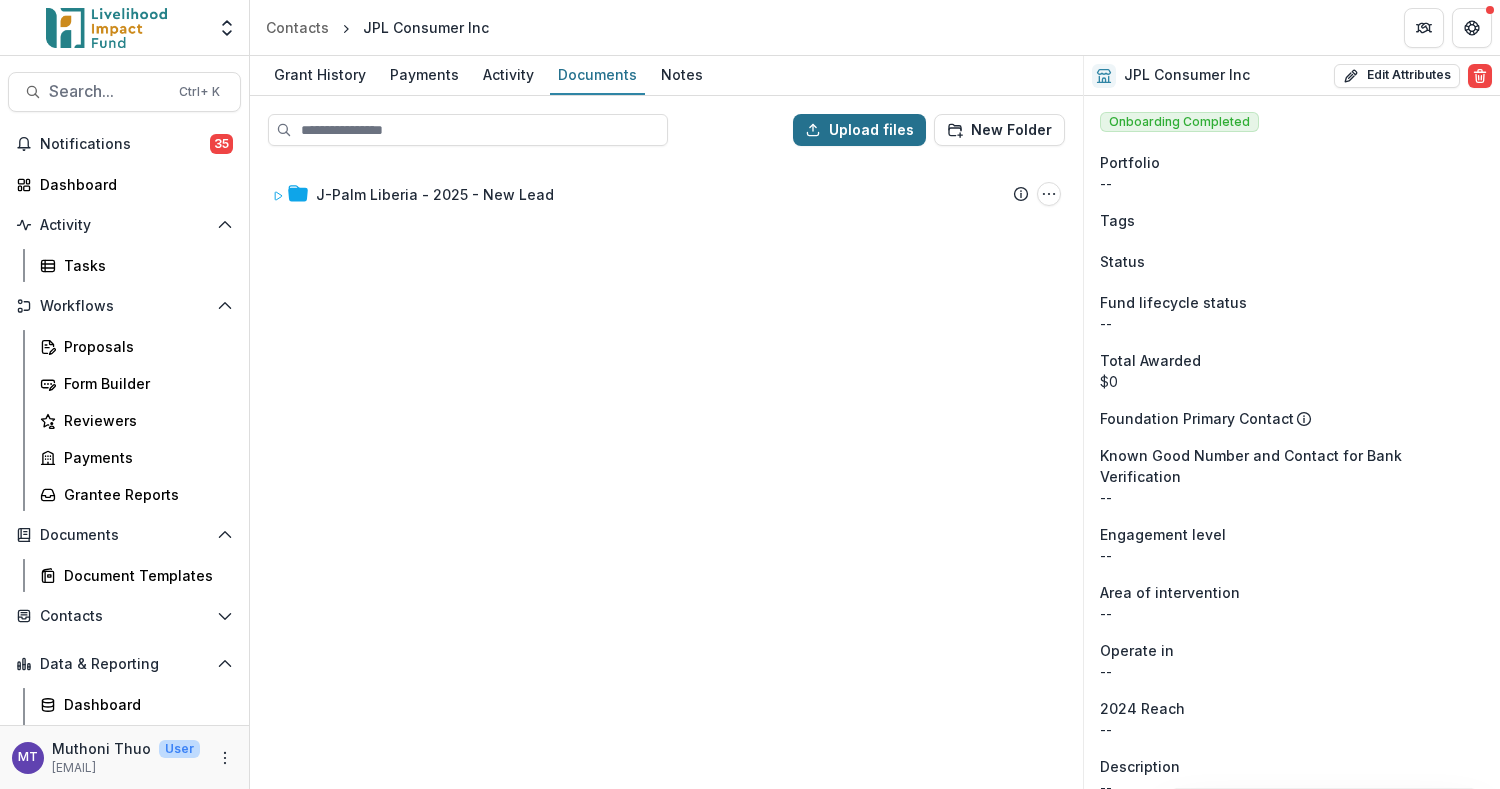 click on "Upload files" at bounding box center [859, 130] 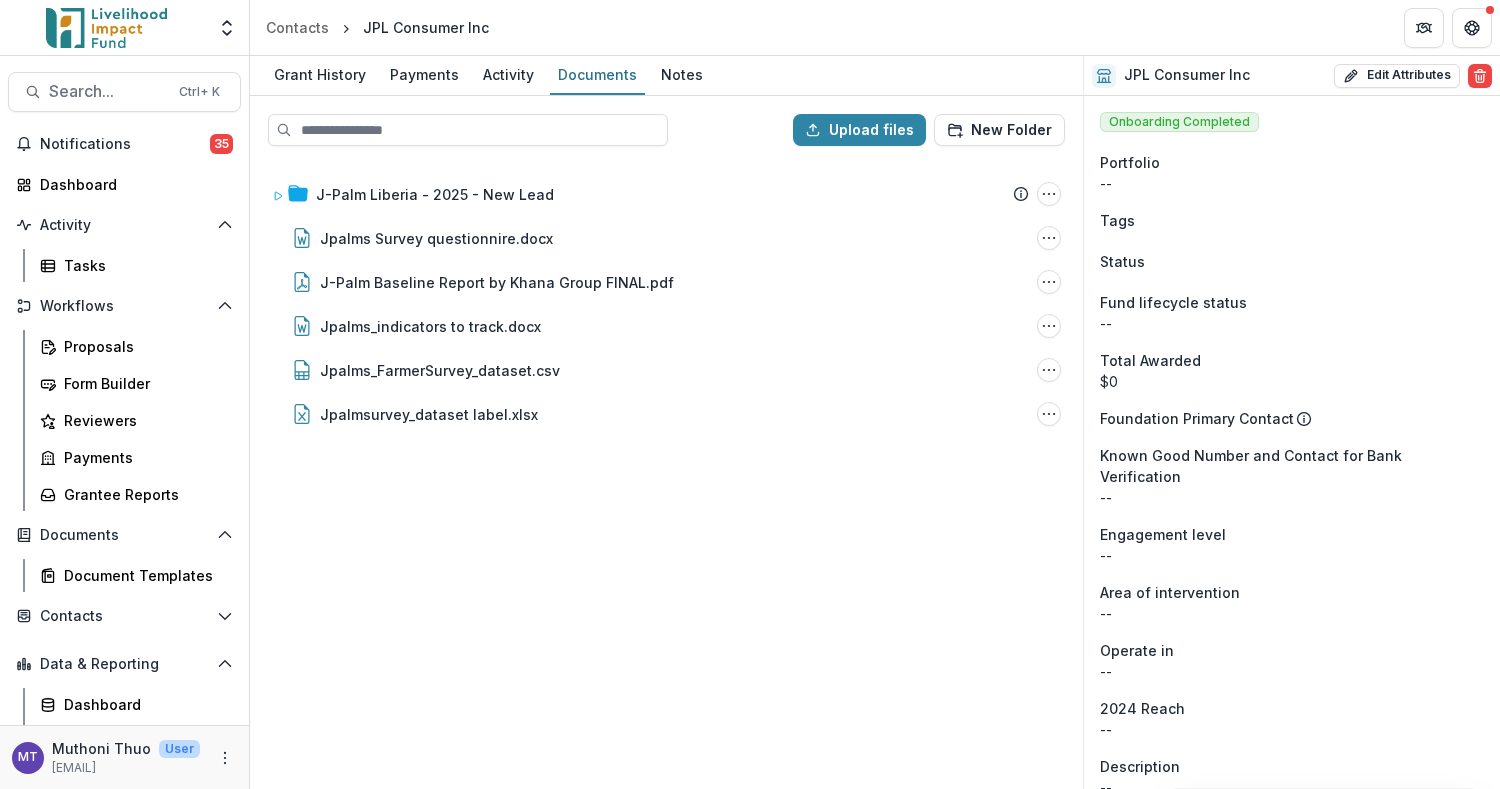 click on "Upload files New Folder J-Palm Liberia - YYYY - New Lead Submission Temelio Proposal Attached Submission Report Tasks No tasks Folder Options Rename Add Subfolder Delete Jpalms Survey questionnire.docx File Options Download Rename Delete J-Palm Baseline Report by Khana Group FINAL.pdf File Options Download Rename Delete Jpalms_indicators to track.docx File Options Download Rename Delete Jpalms_FarmerSurvey_dataset.csv File Options Download Rename Delete Jpalmsurvey_dataset label.xlsx File Options Download Rename Delete" at bounding box center (666, 442) 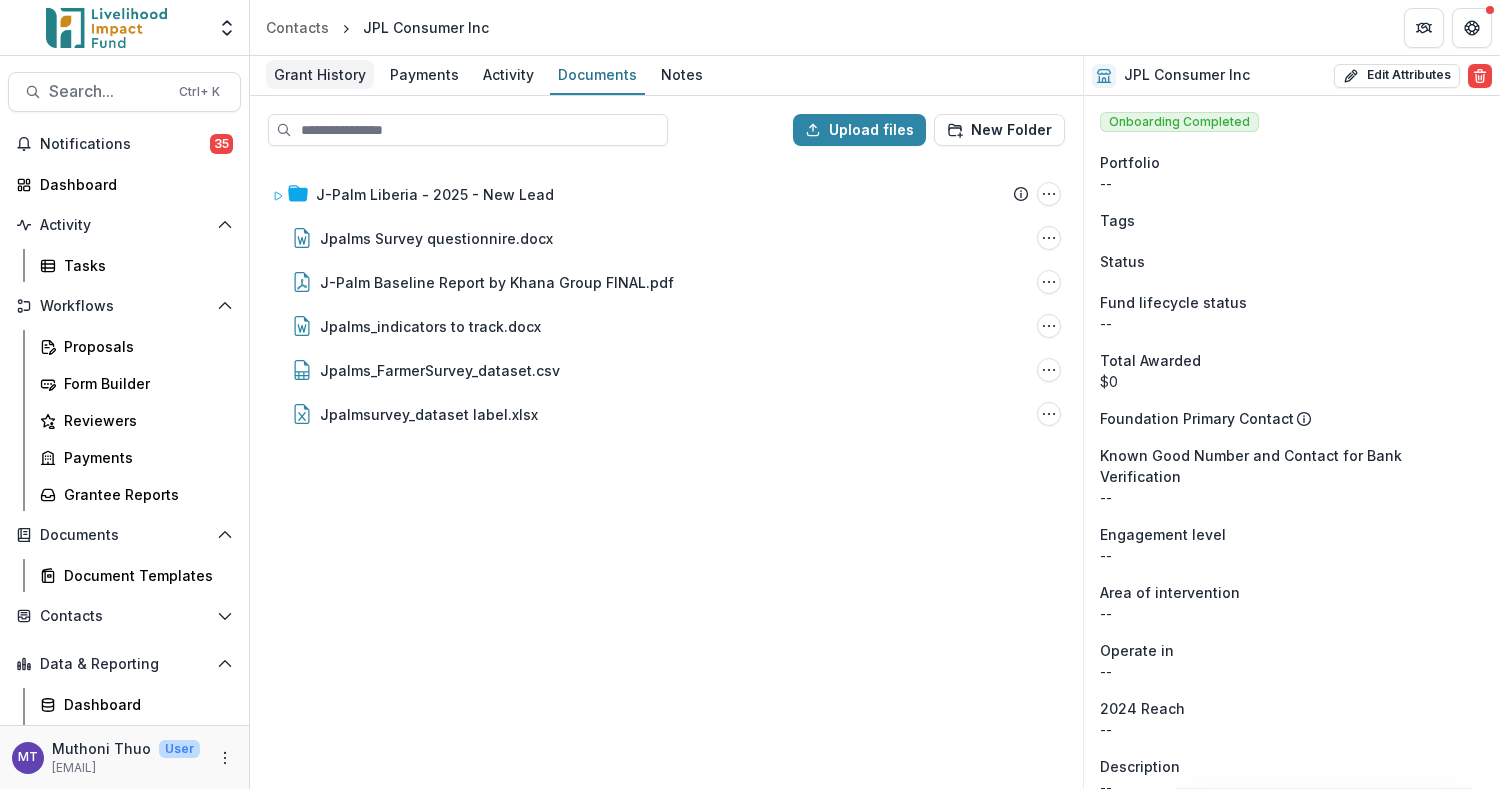 click on "Grant History" at bounding box center (320, 75) 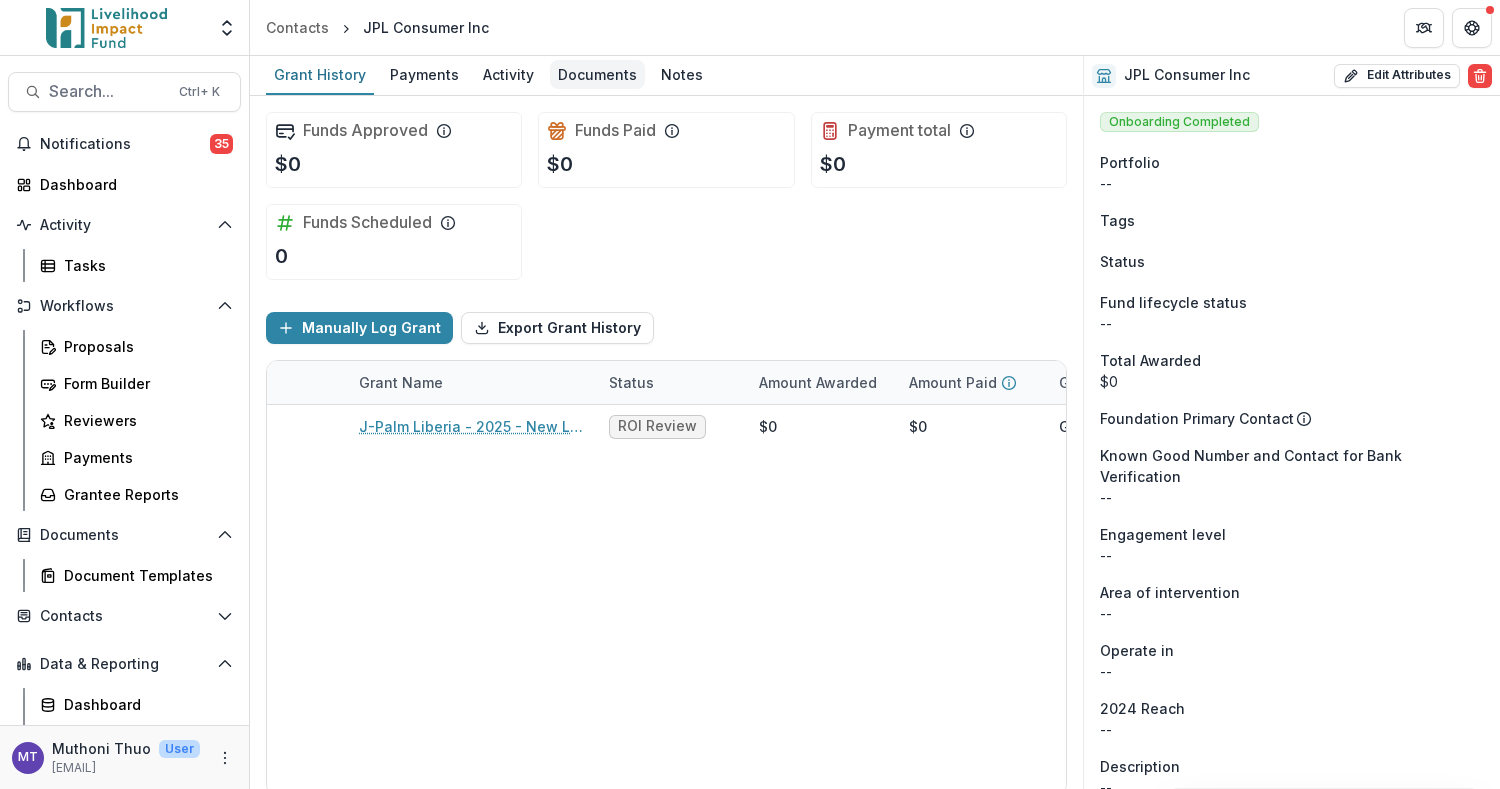 click on "Documents" at bounding box center (597, 74) 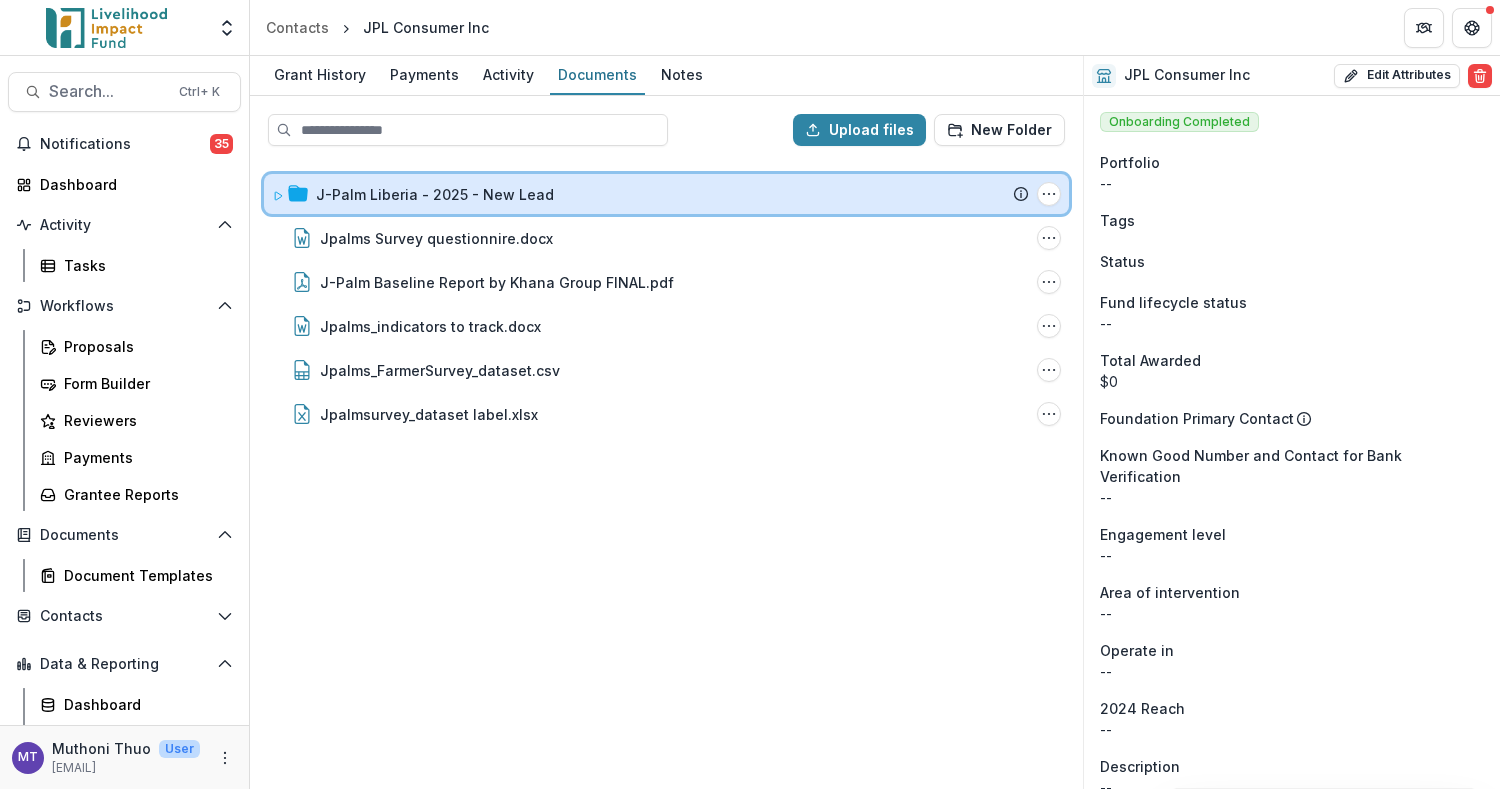 click 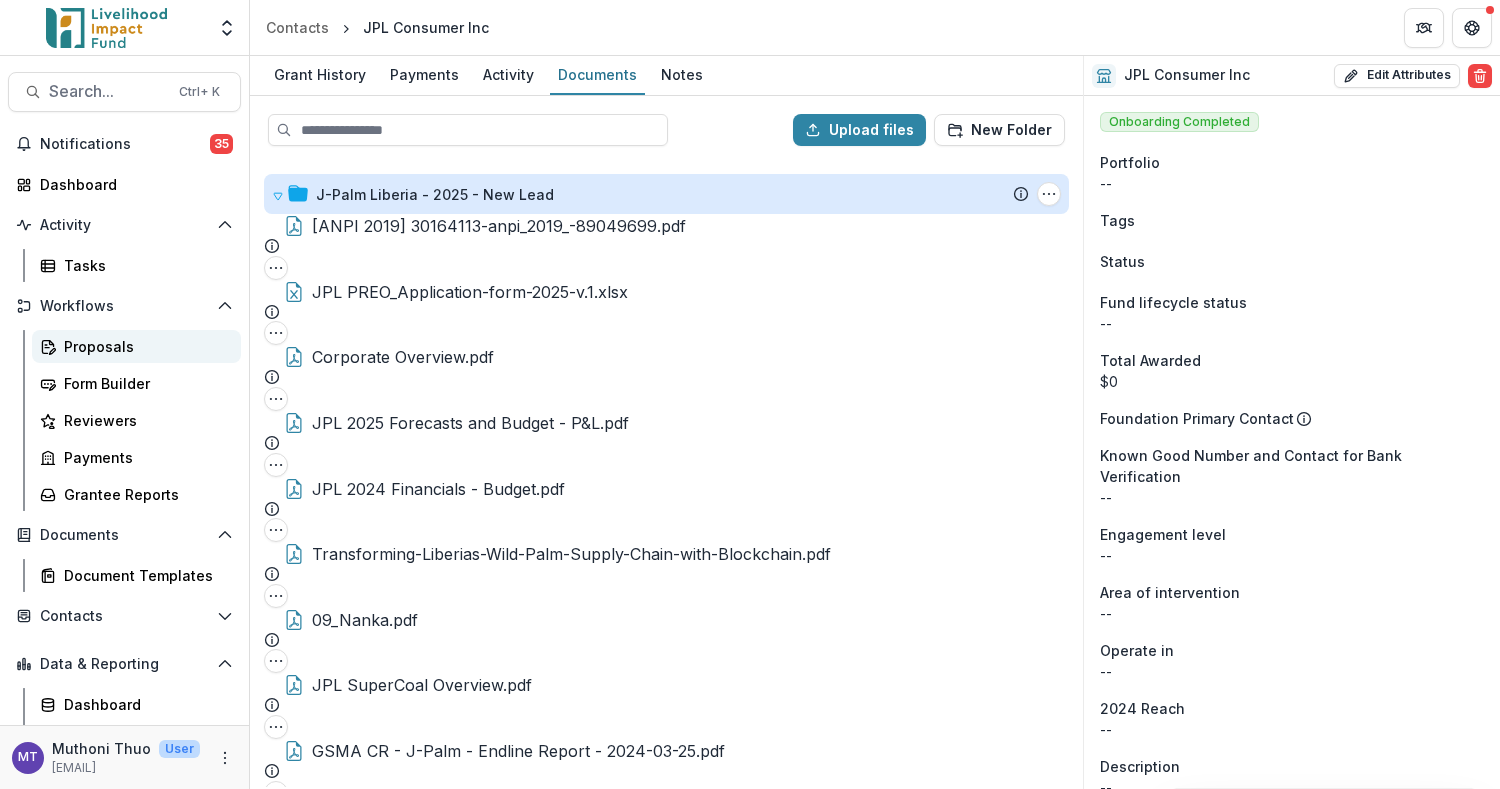 click on "Proposals" at bounding box center [136, 346] 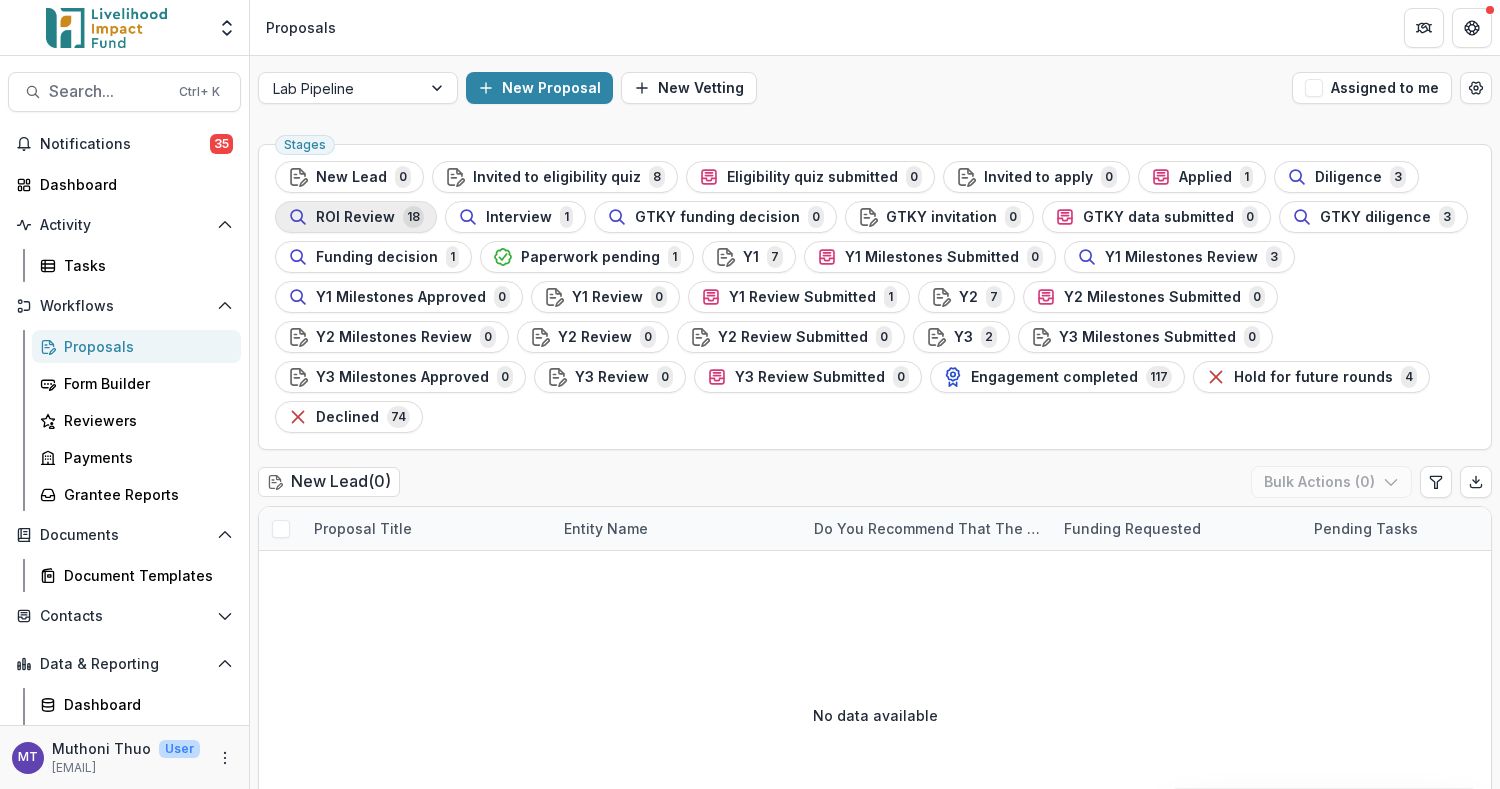 click on "ROI Review" at bounding box center (355, 217) 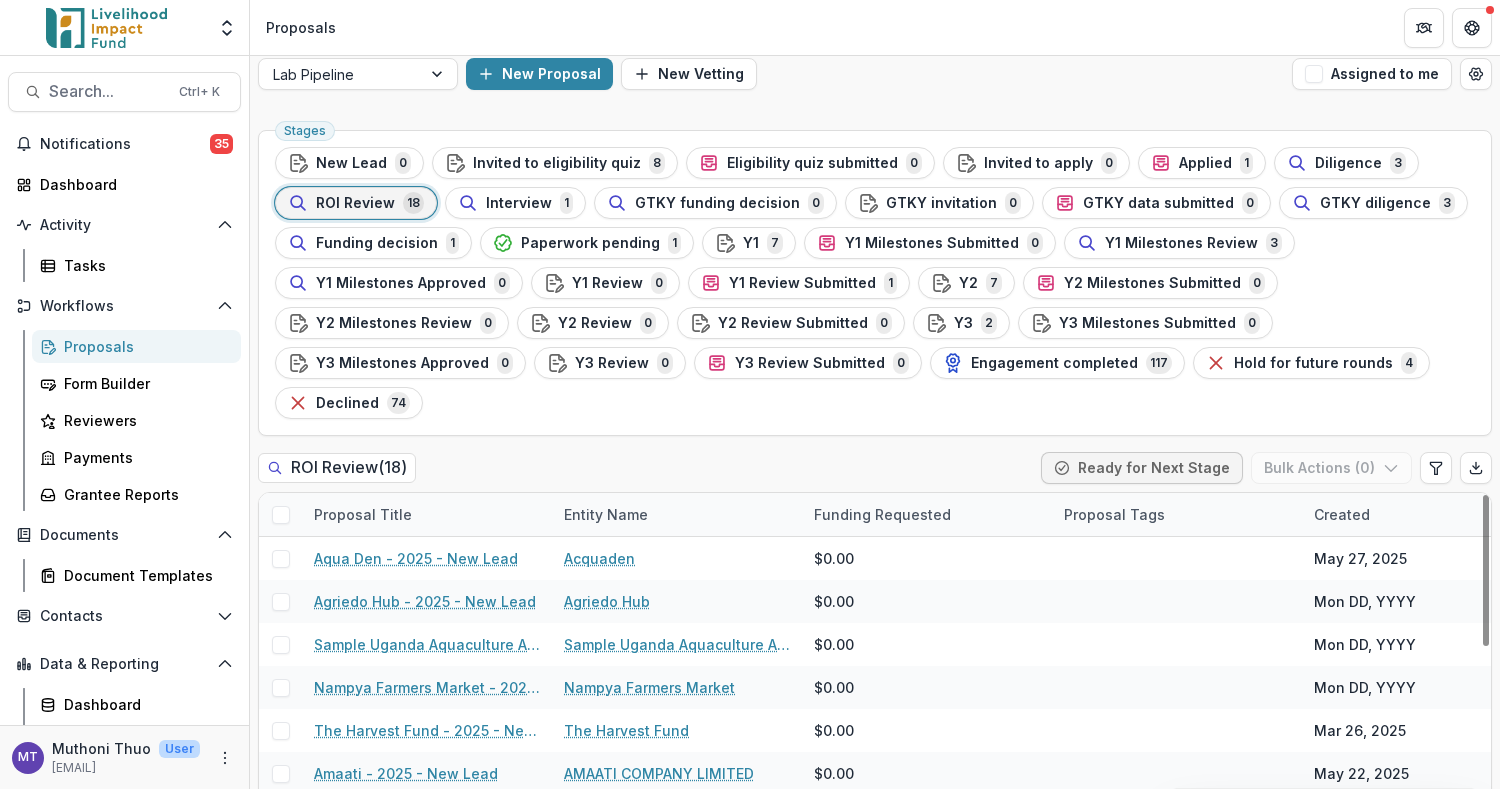 scroll, scrollTop: 0, scrollLeft: 0, axis: both 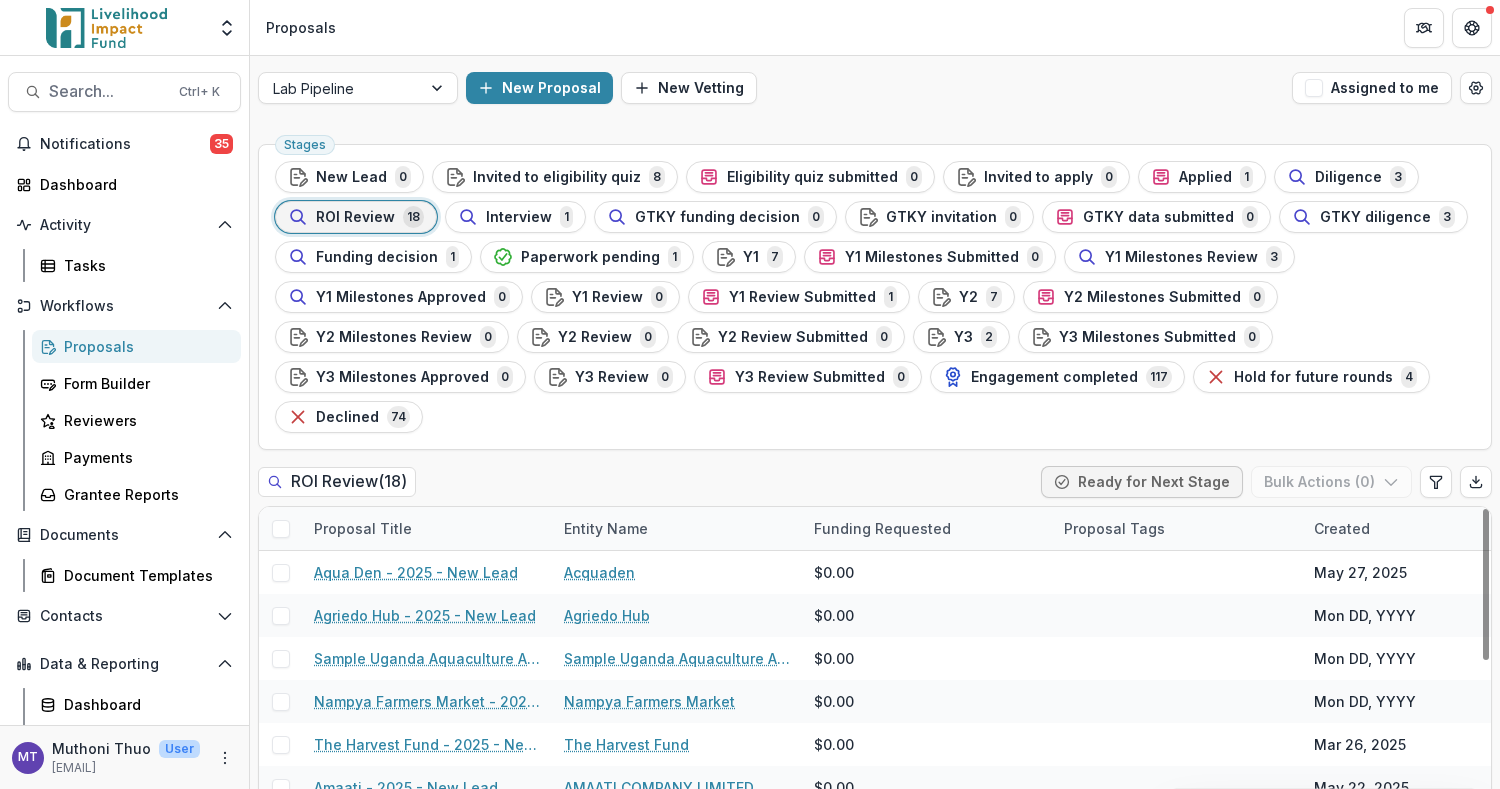 click on "Diligence" at bounding box center [1348, 177] 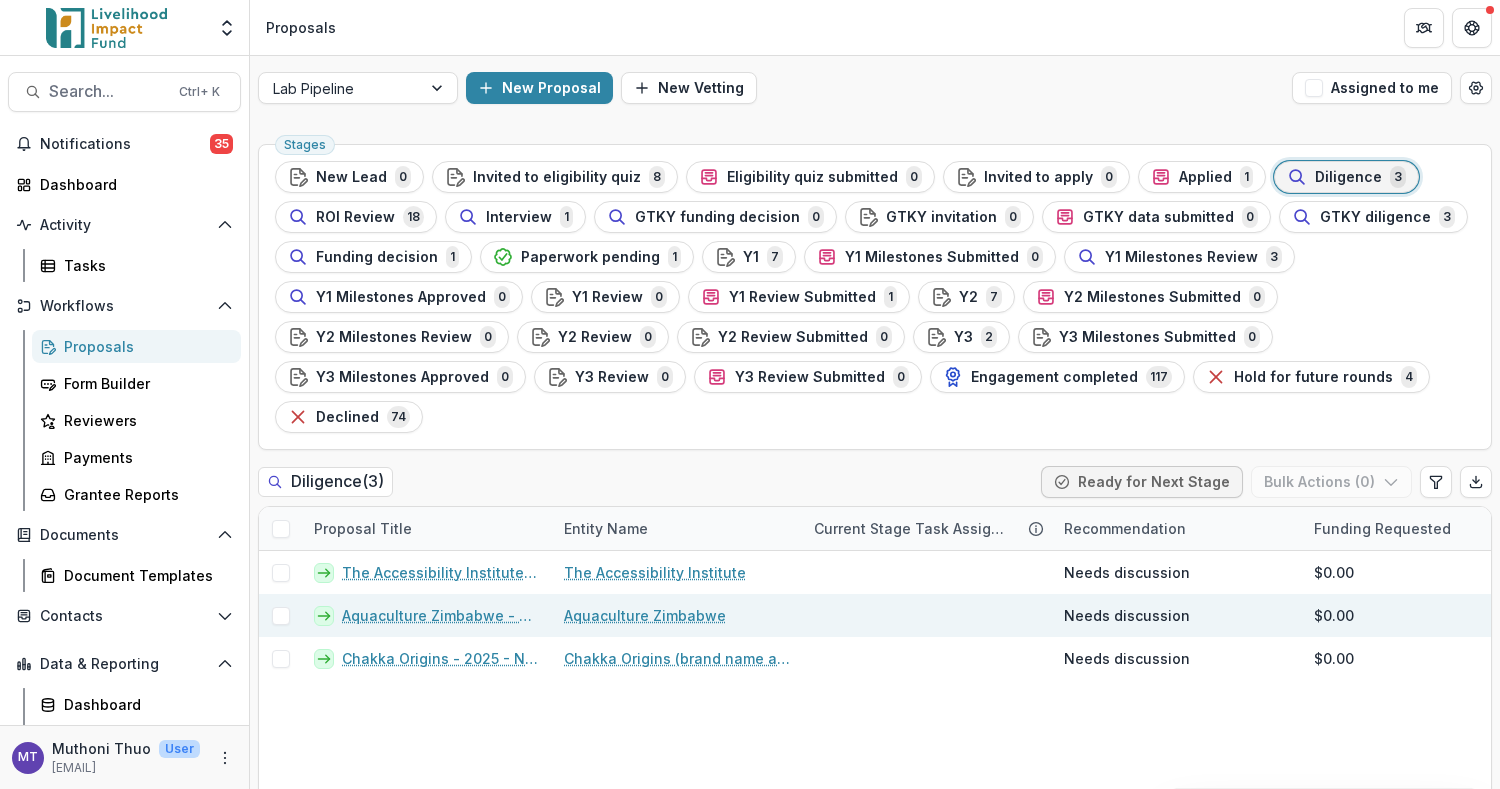 click on "Aquaculture Zimbabwe - YYYY - New Lead" at bounding box center [441, 615] 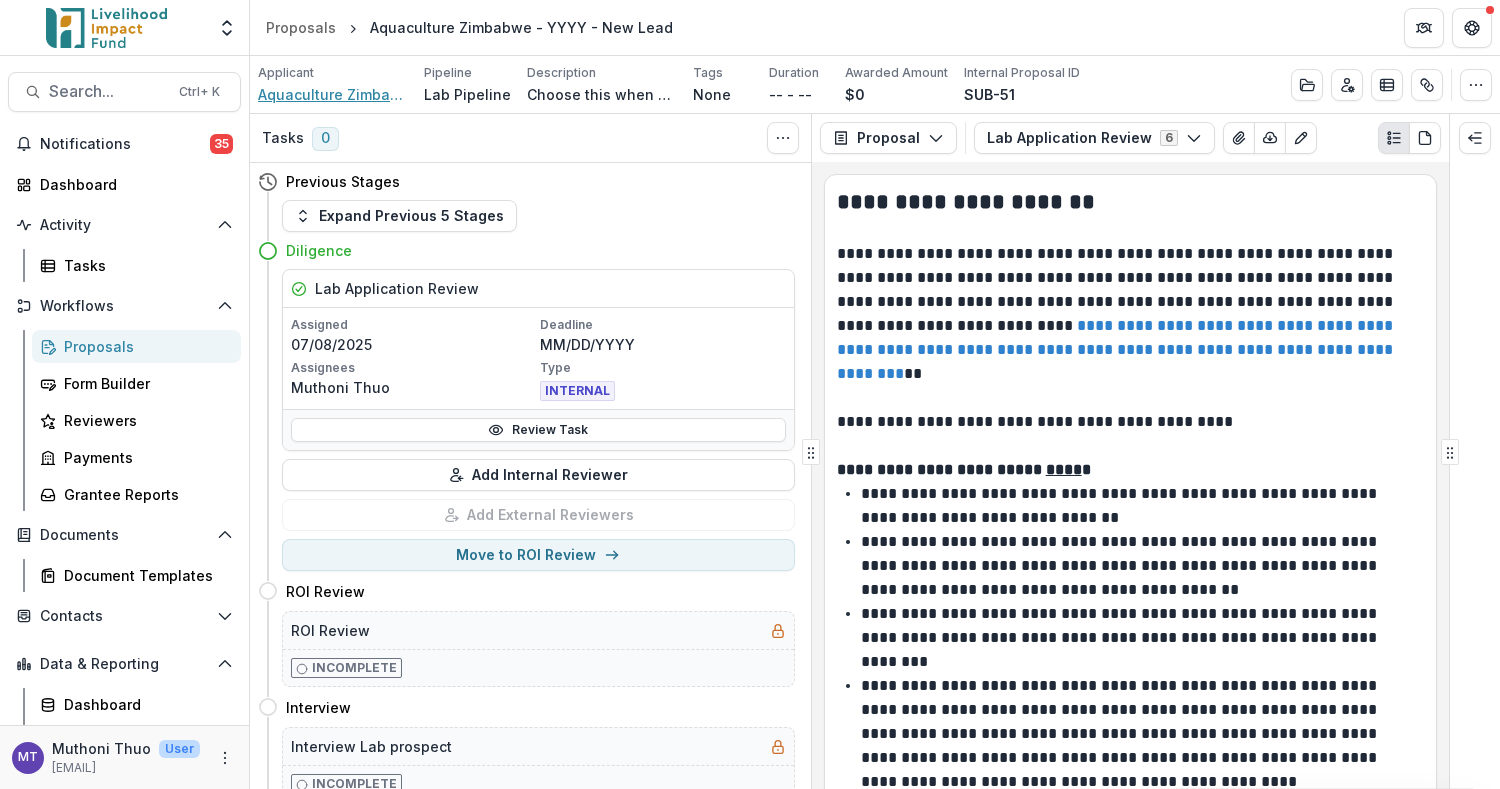 click on "Aquaculture Zimbabwe" at bounding box center (333, 94) 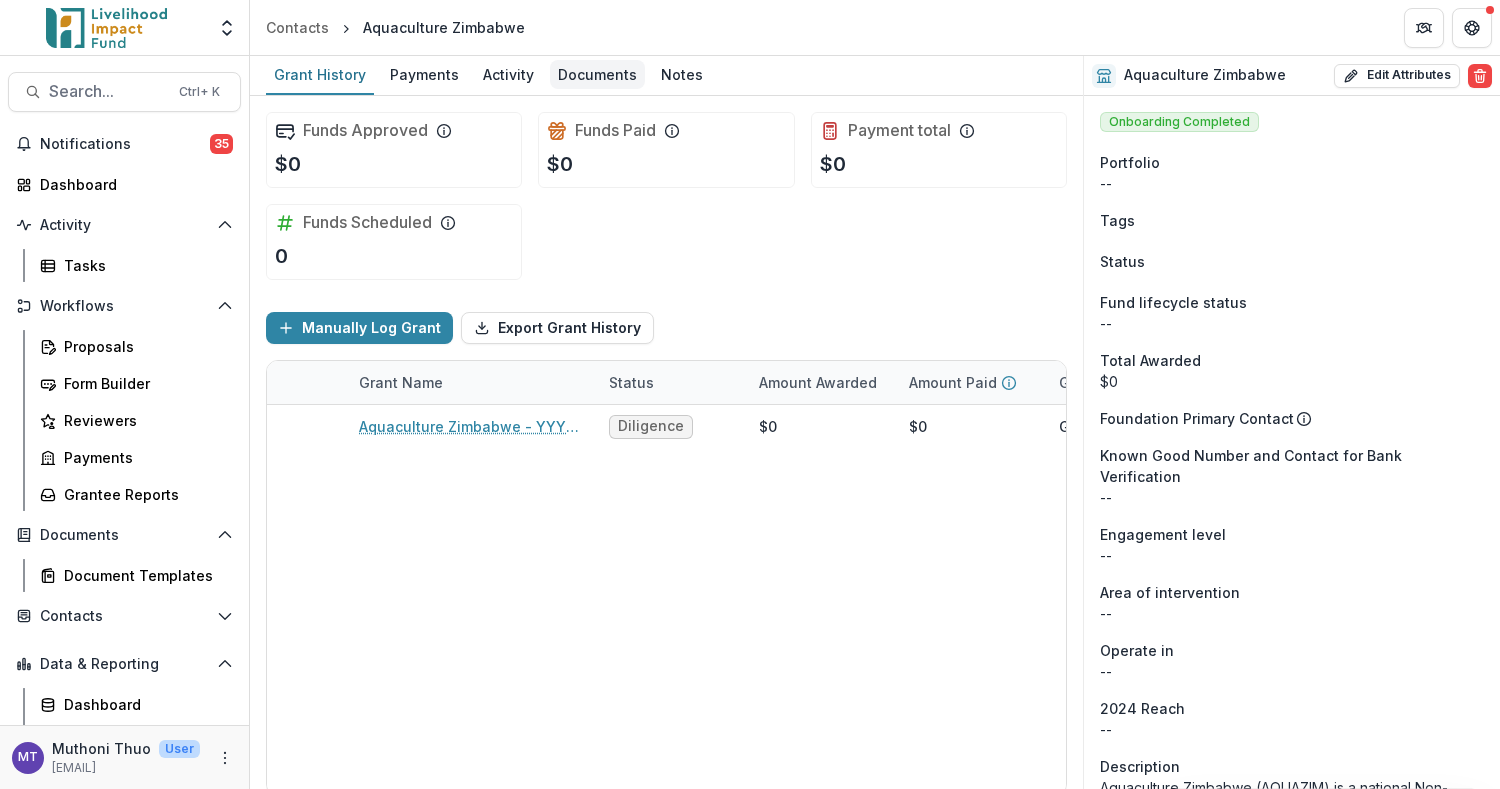 click on "Documents" at bounding box center [597, 74] 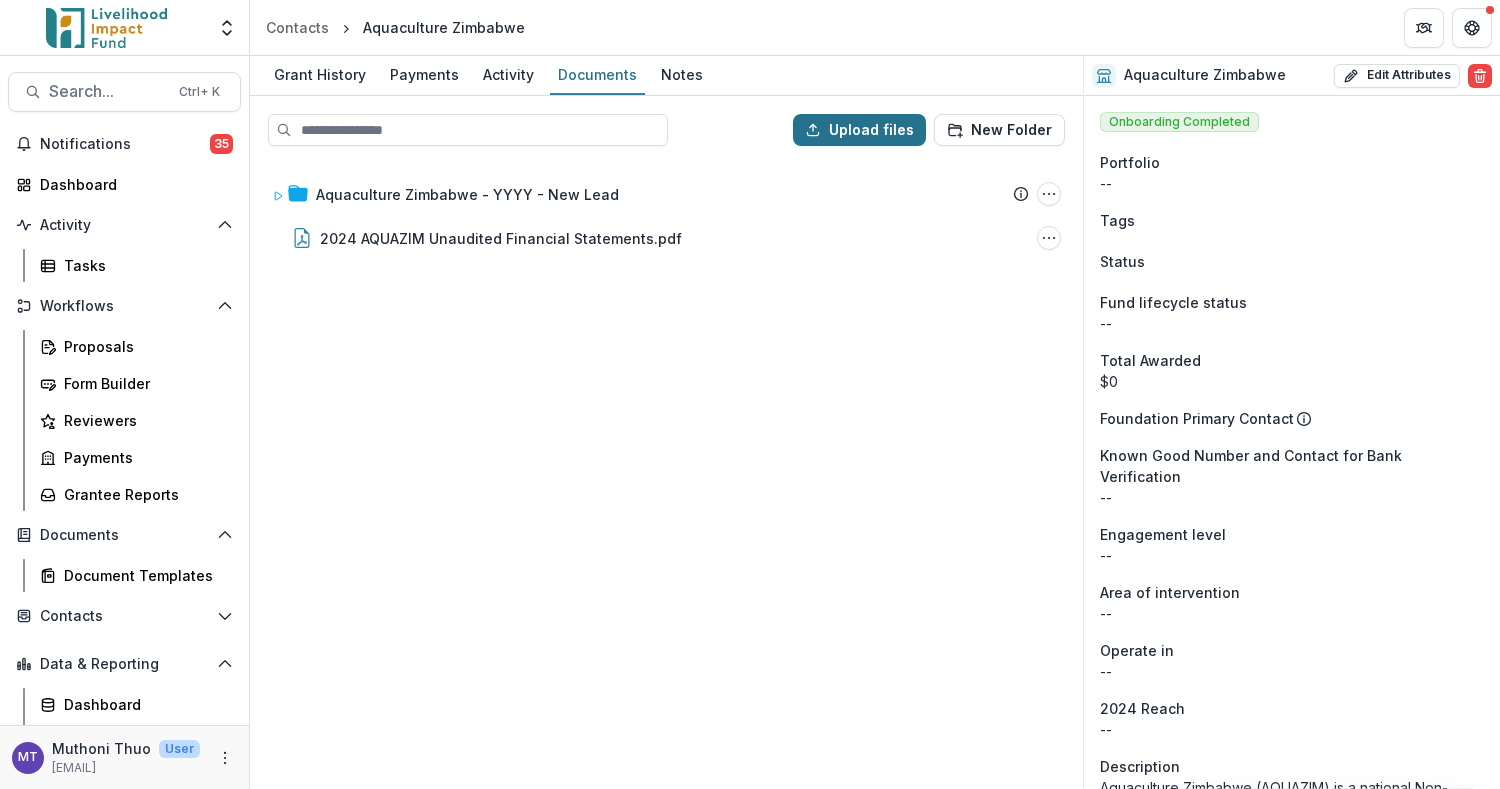 click on "Upload files" at bounding box center (859, 130) 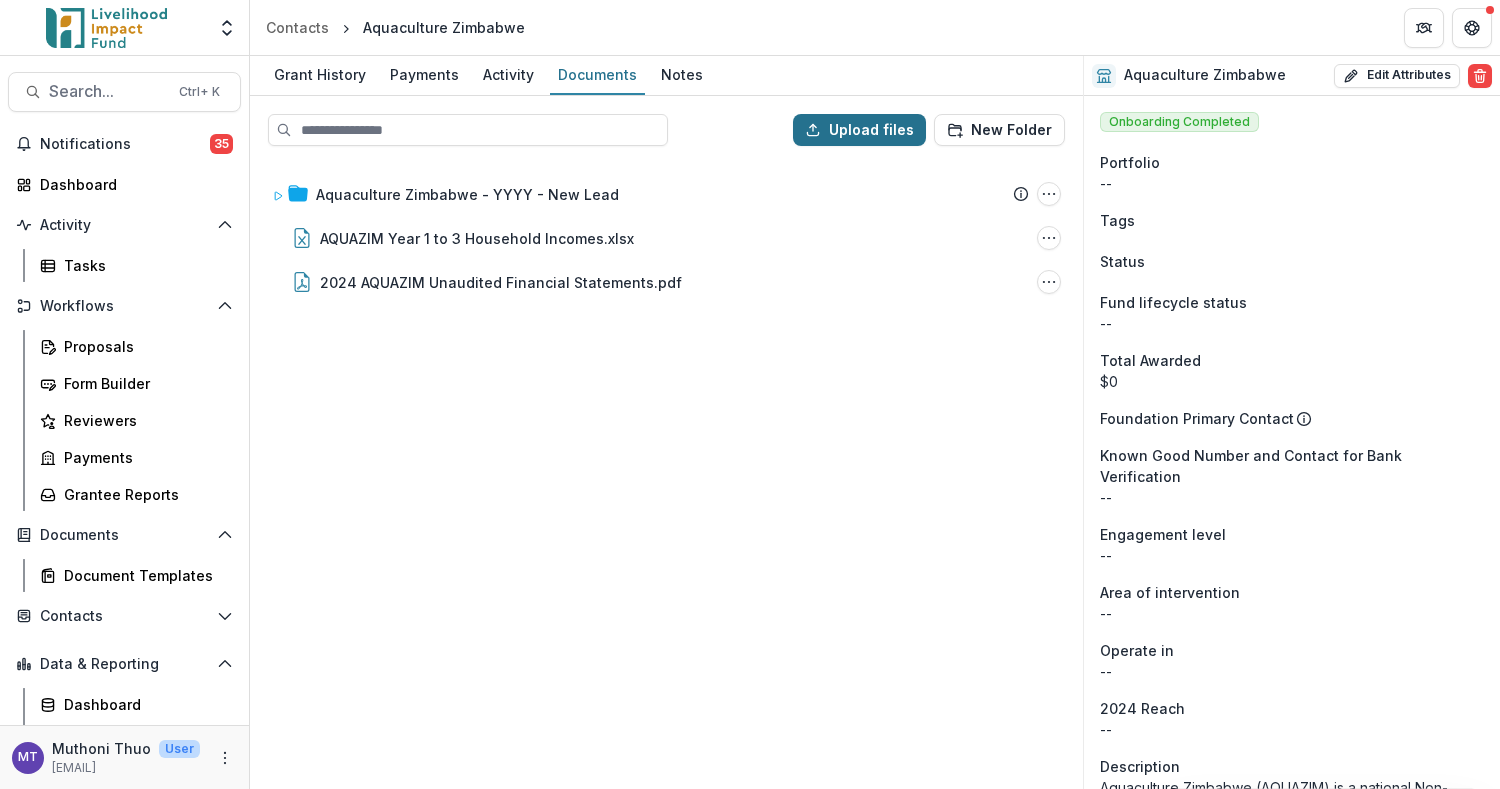 click on "Upload files" at bounding box center [859, 130] 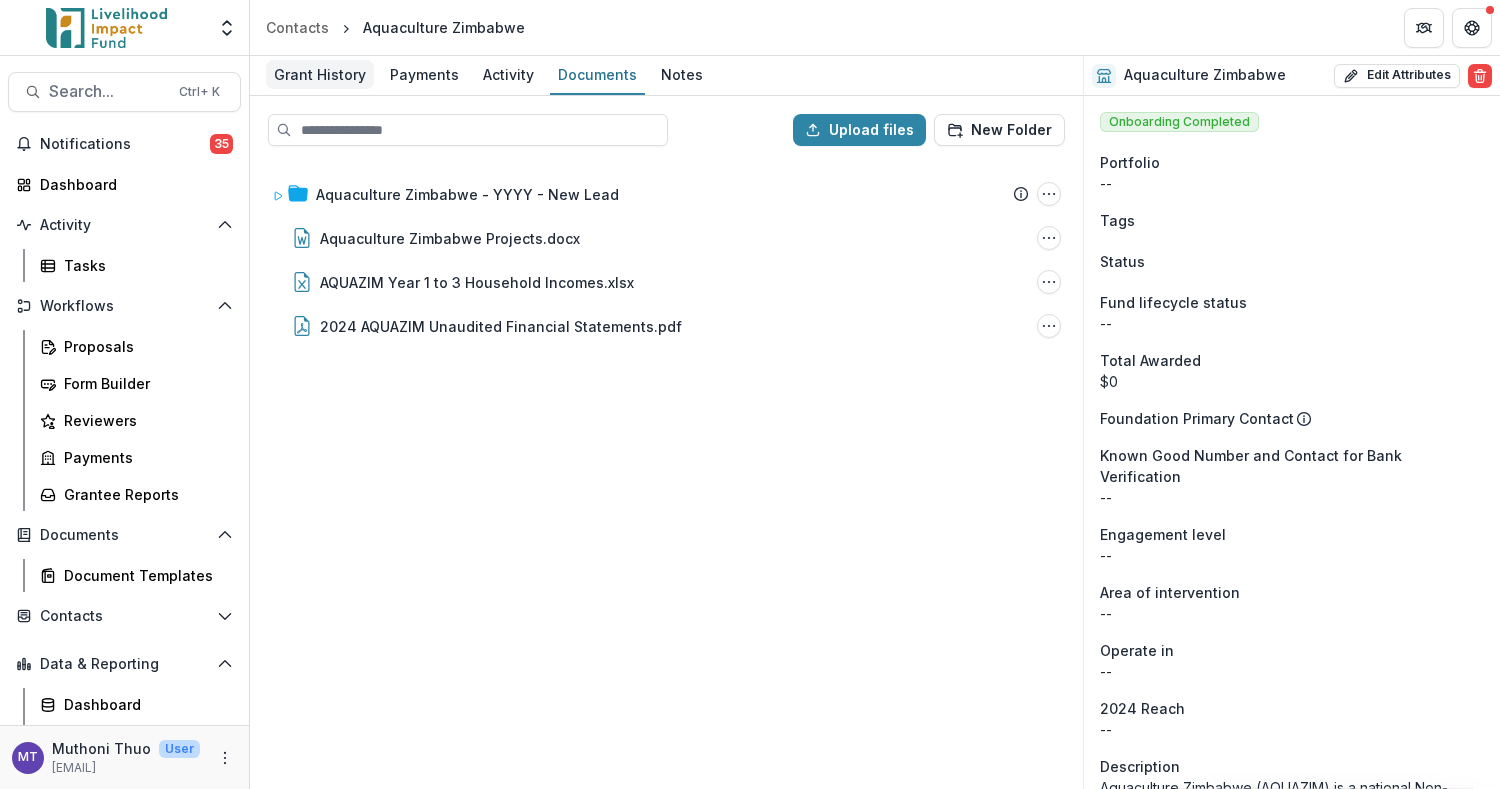 click on "Grant History" at bounding box center [320, 74] 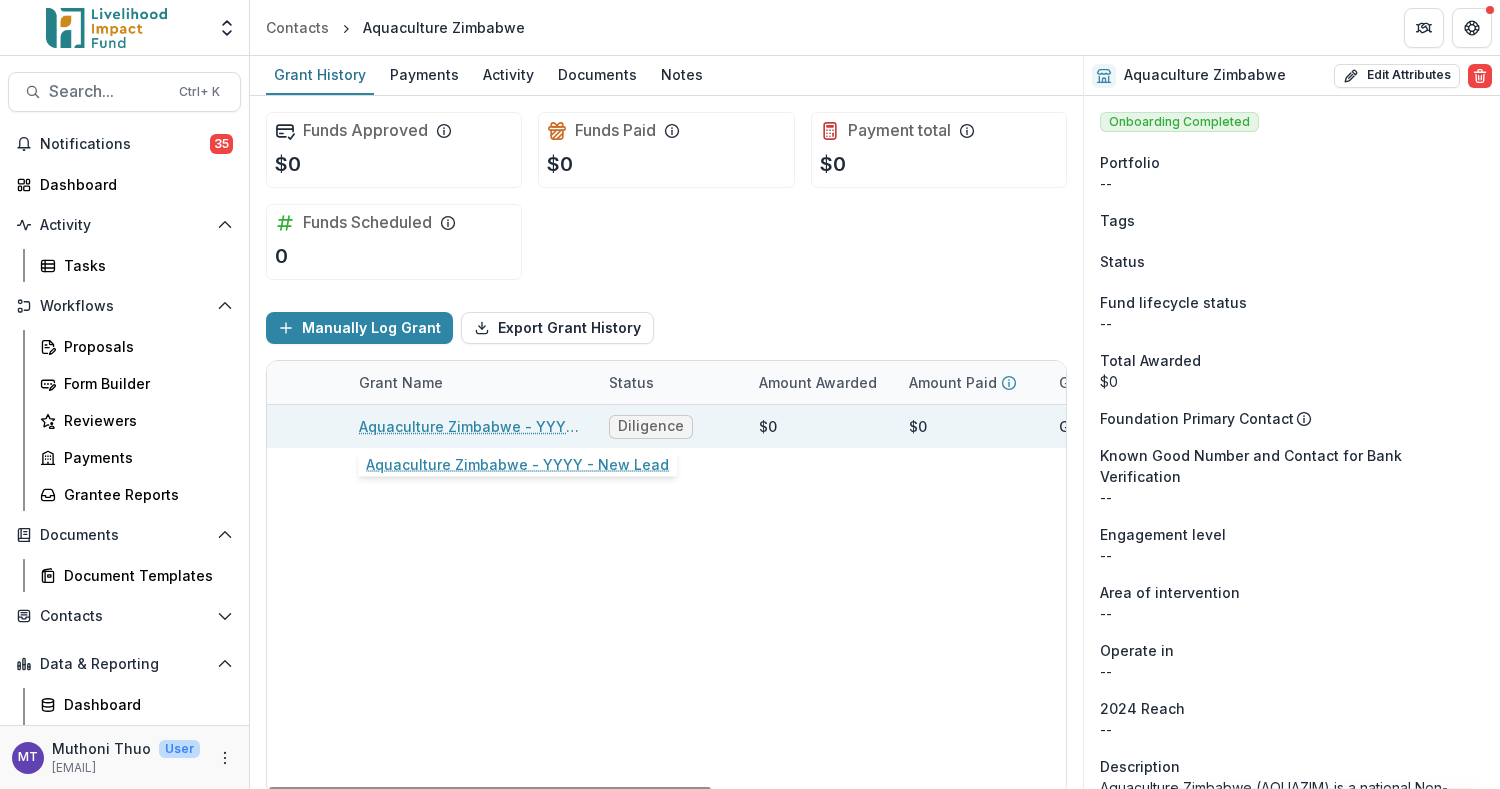 click on "Aquaculture Zimbabwe - YYYY - New Lead" at bounding box center (472, 426) 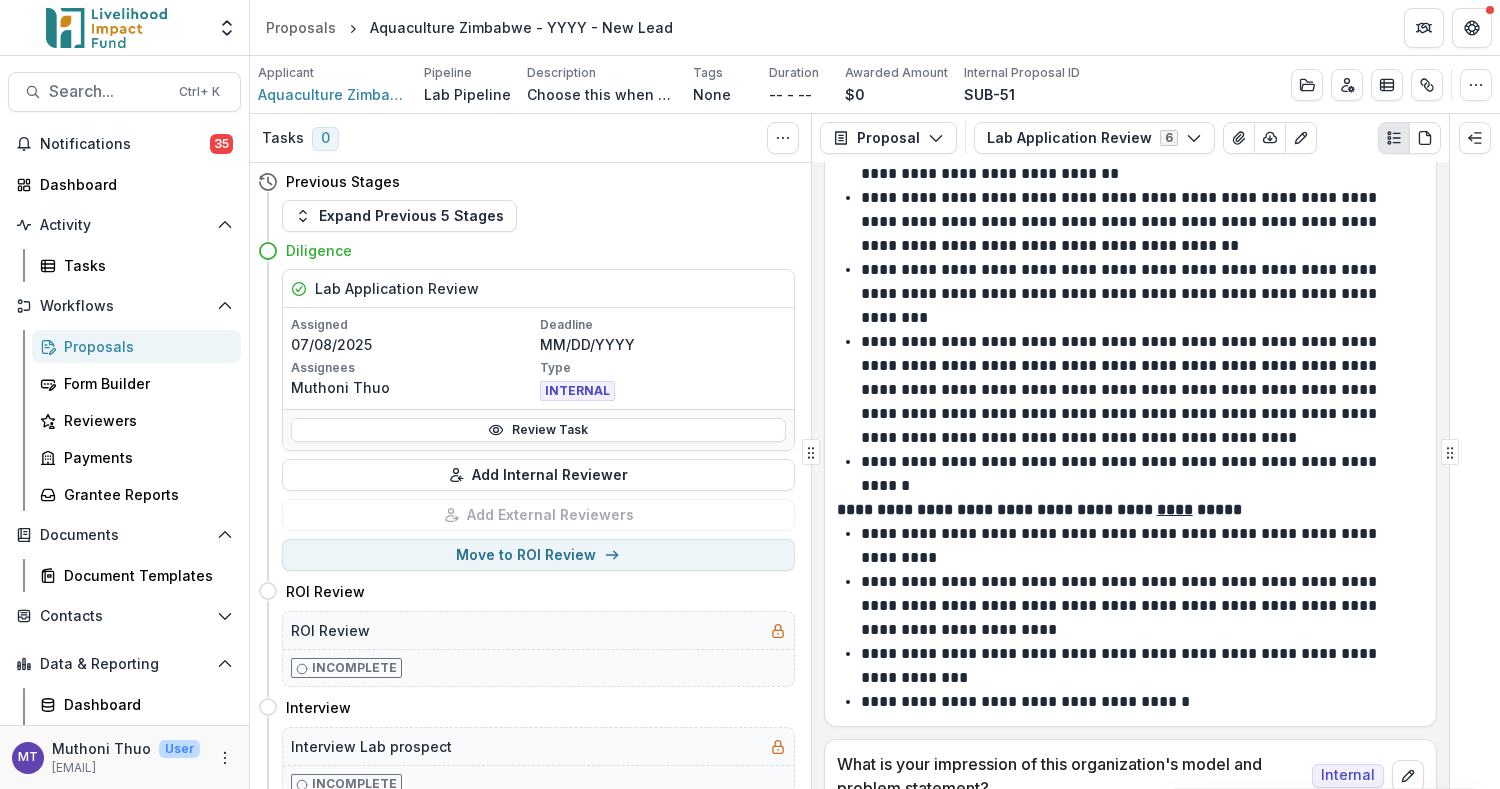scroll, scrollTop: 312, scrollLeft: 0, axis: vertical 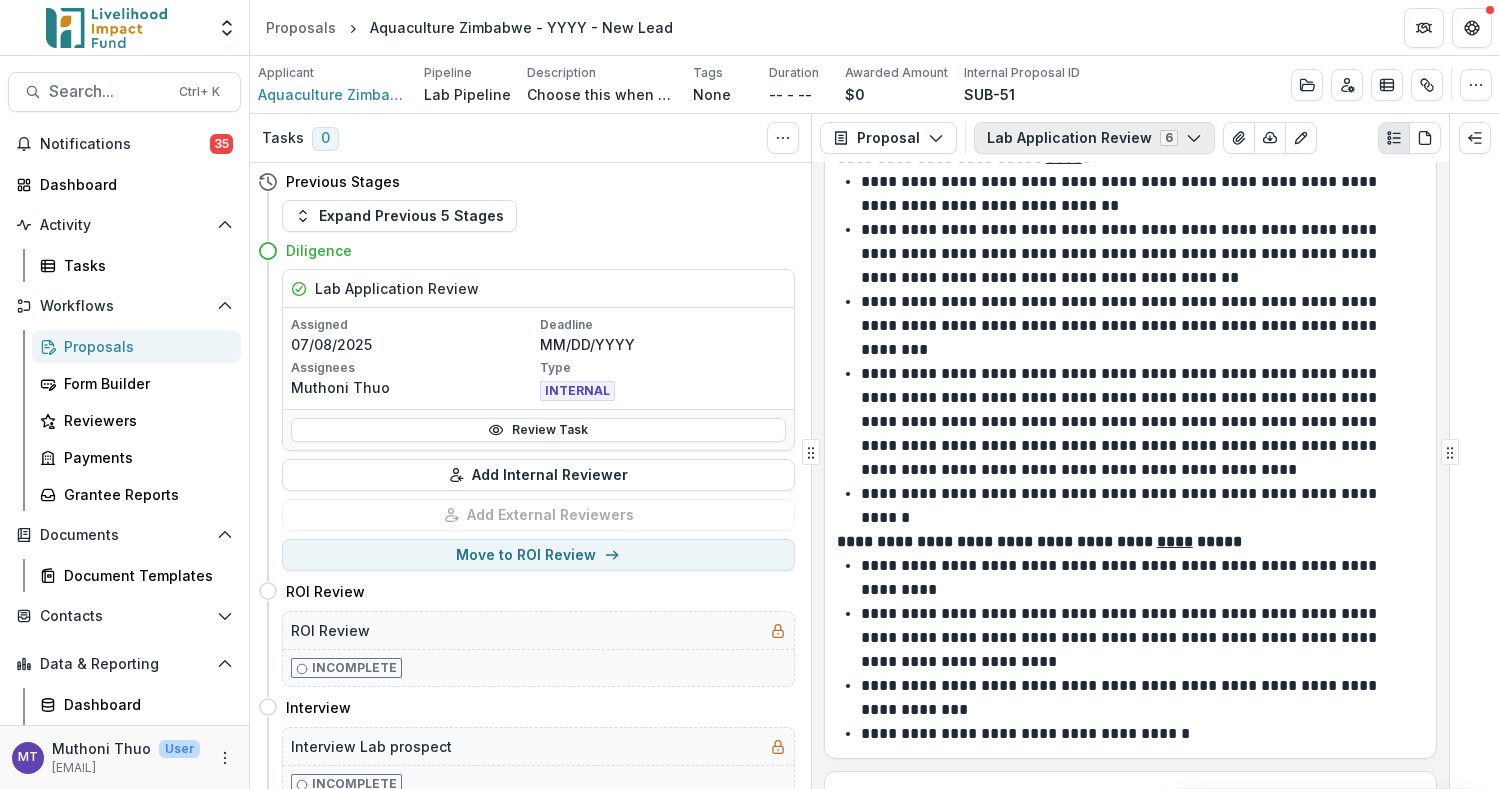 click on "Lab Application Review 6" at bounding box center [1094, 138] 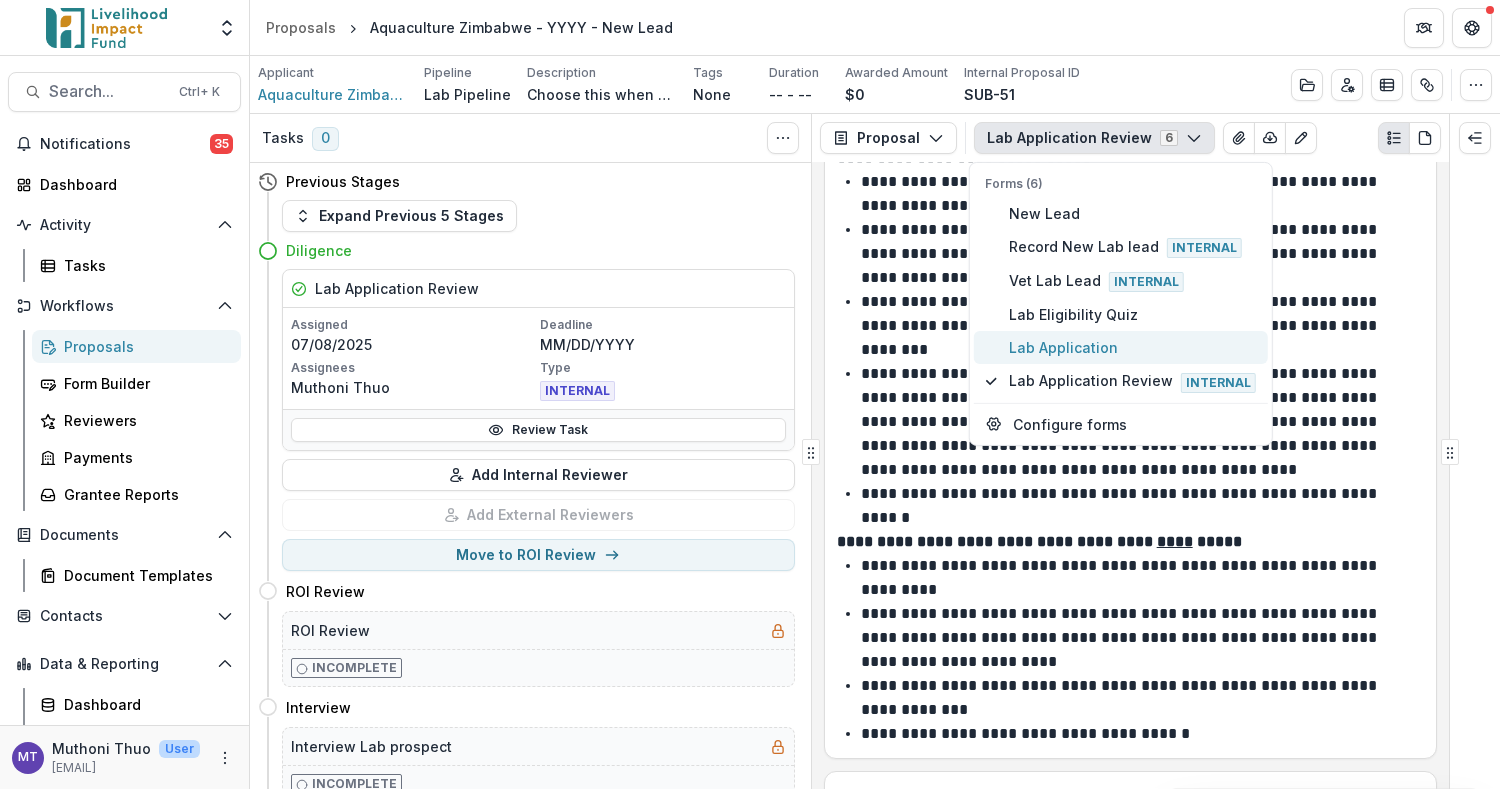 click on "Lab Application" at bounding box center (1120, 347) 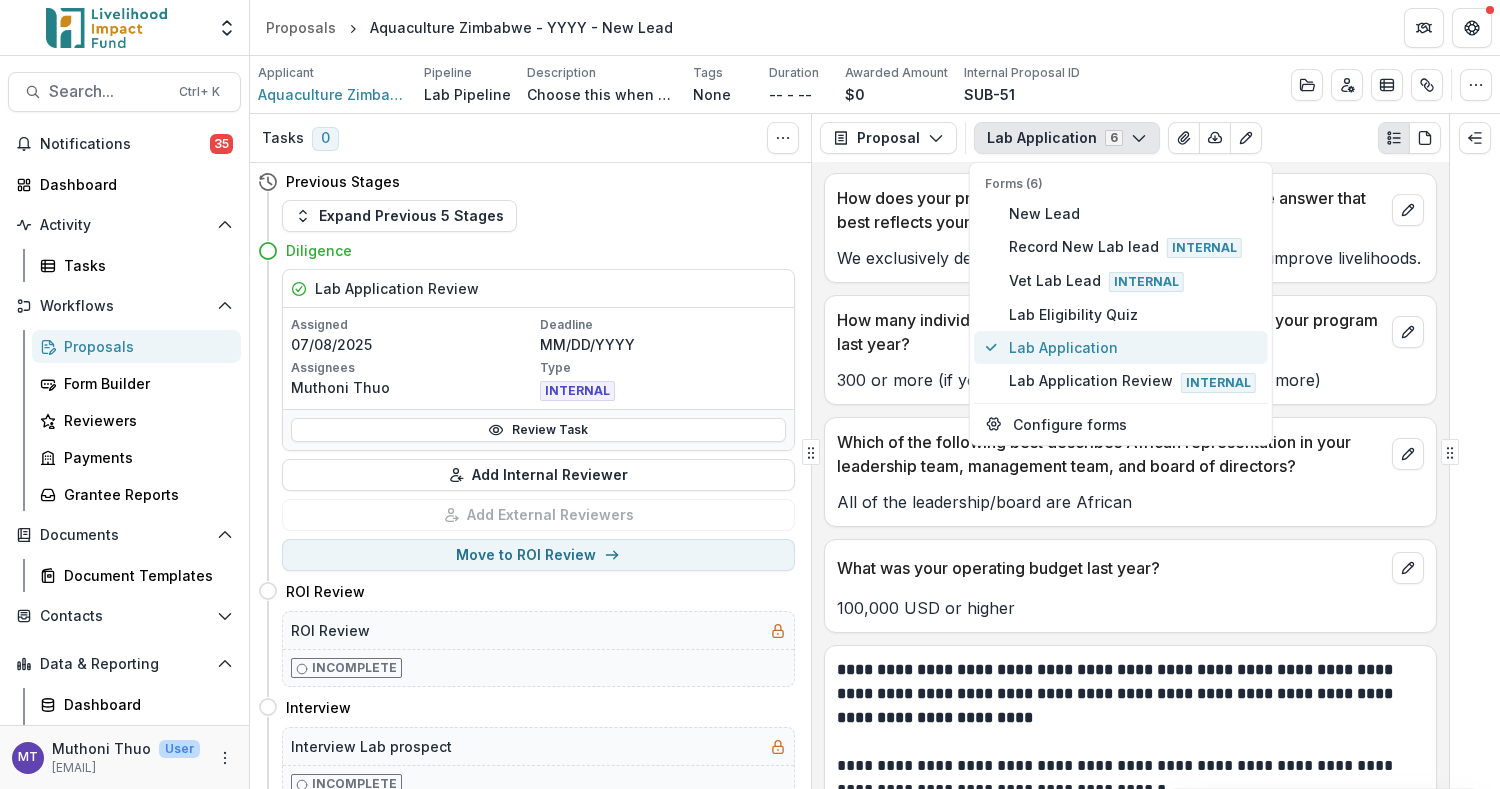scroll, scrollTop: 585, scrollLeft: 0, axis: vertical 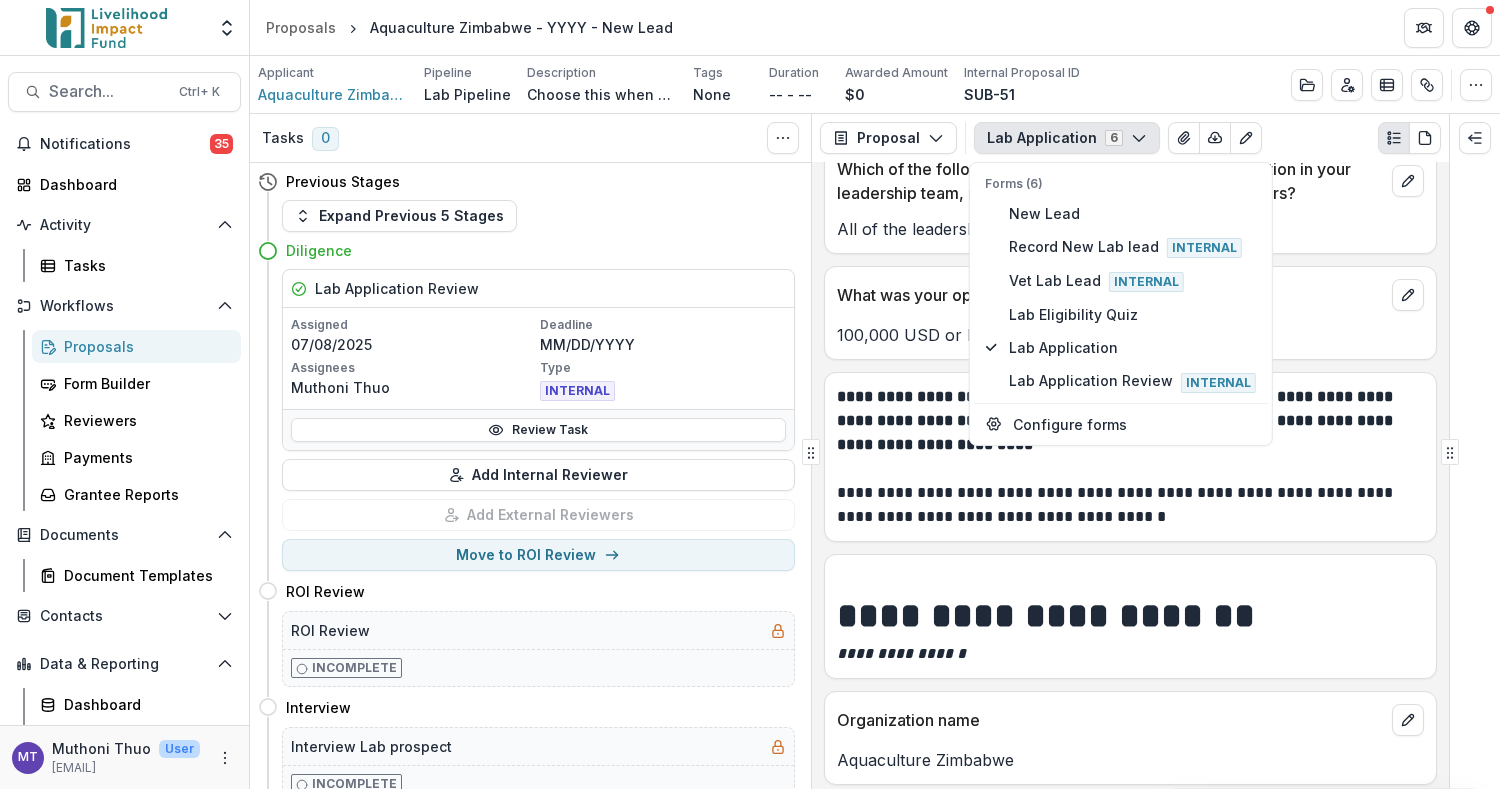 click on "**********" at bounding box center (1117, 420) 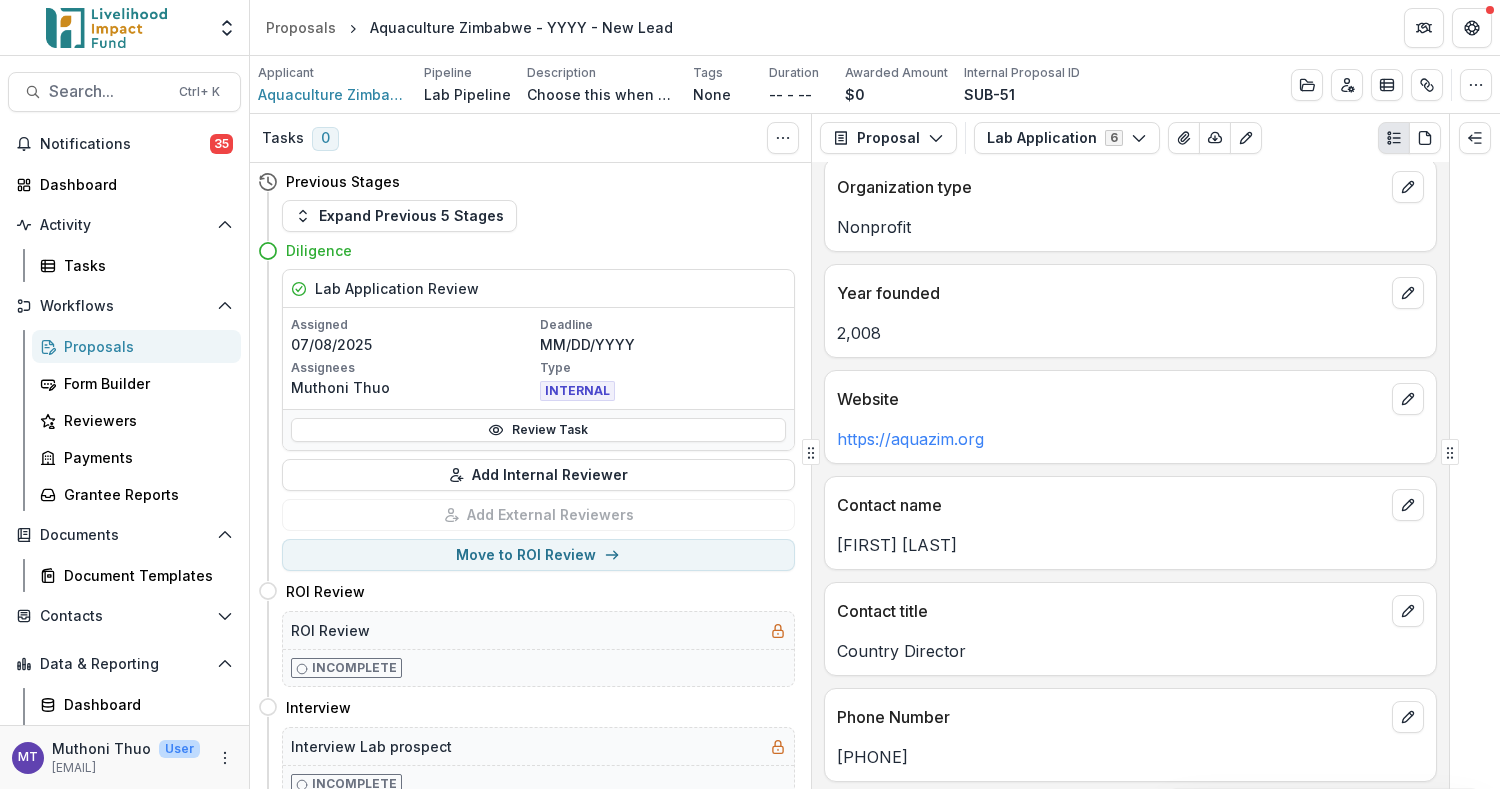 scroll, scrollTop: 1118, scrollLeft: 0, axis: vertical 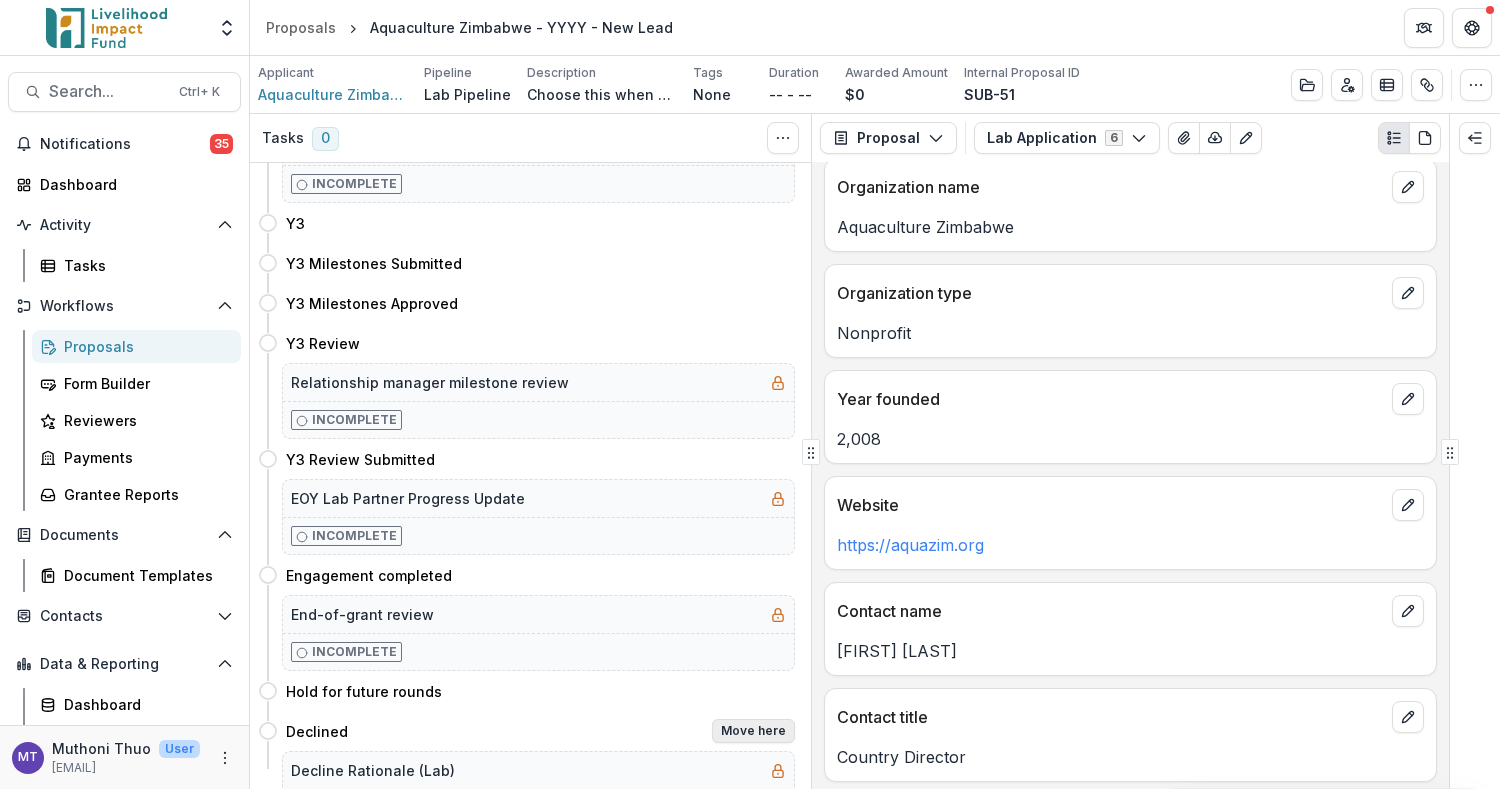 click on "Move here" at bounding box center [753, 731] 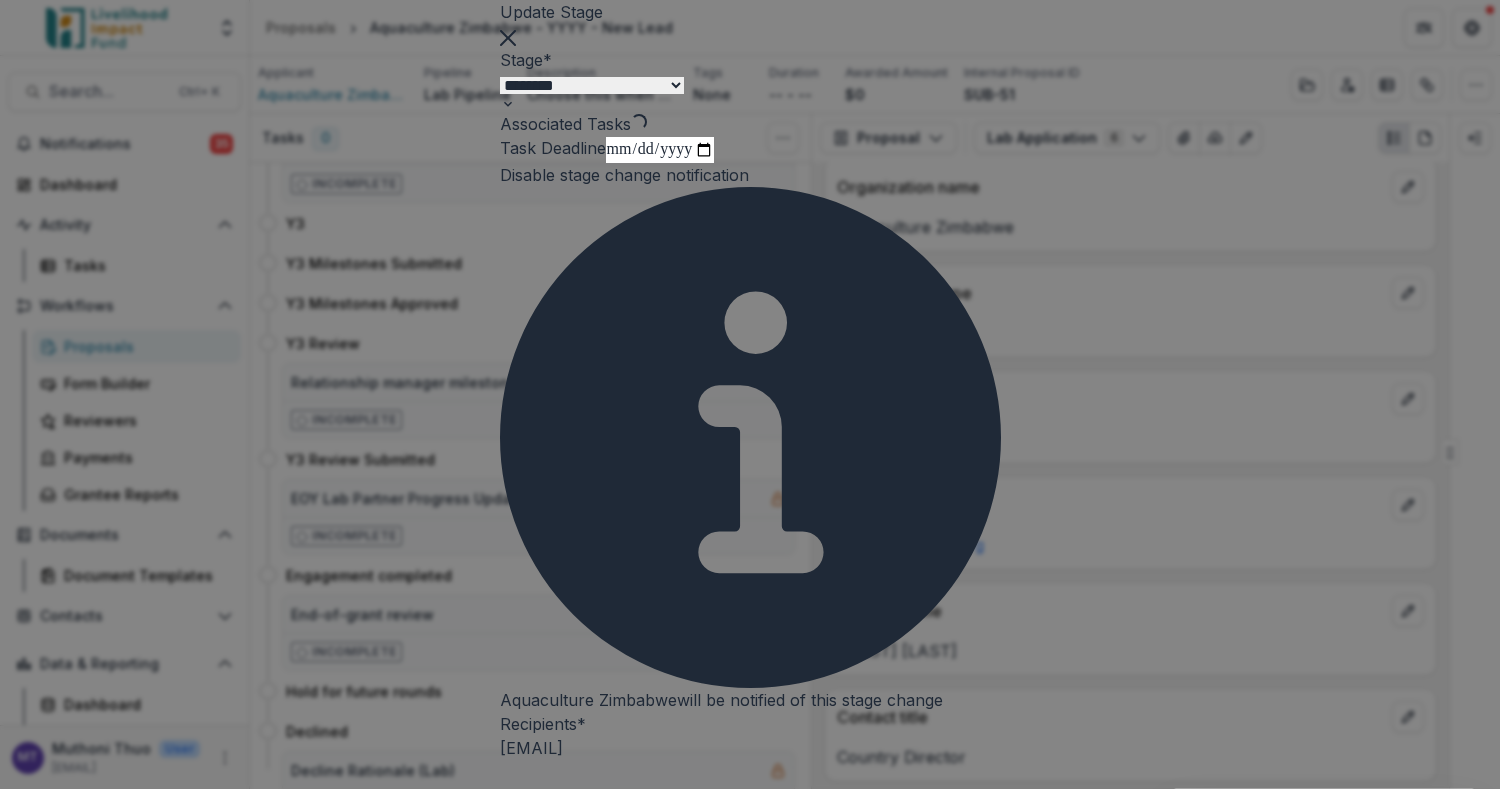 click on "**********" at bounding box center [750, 983] 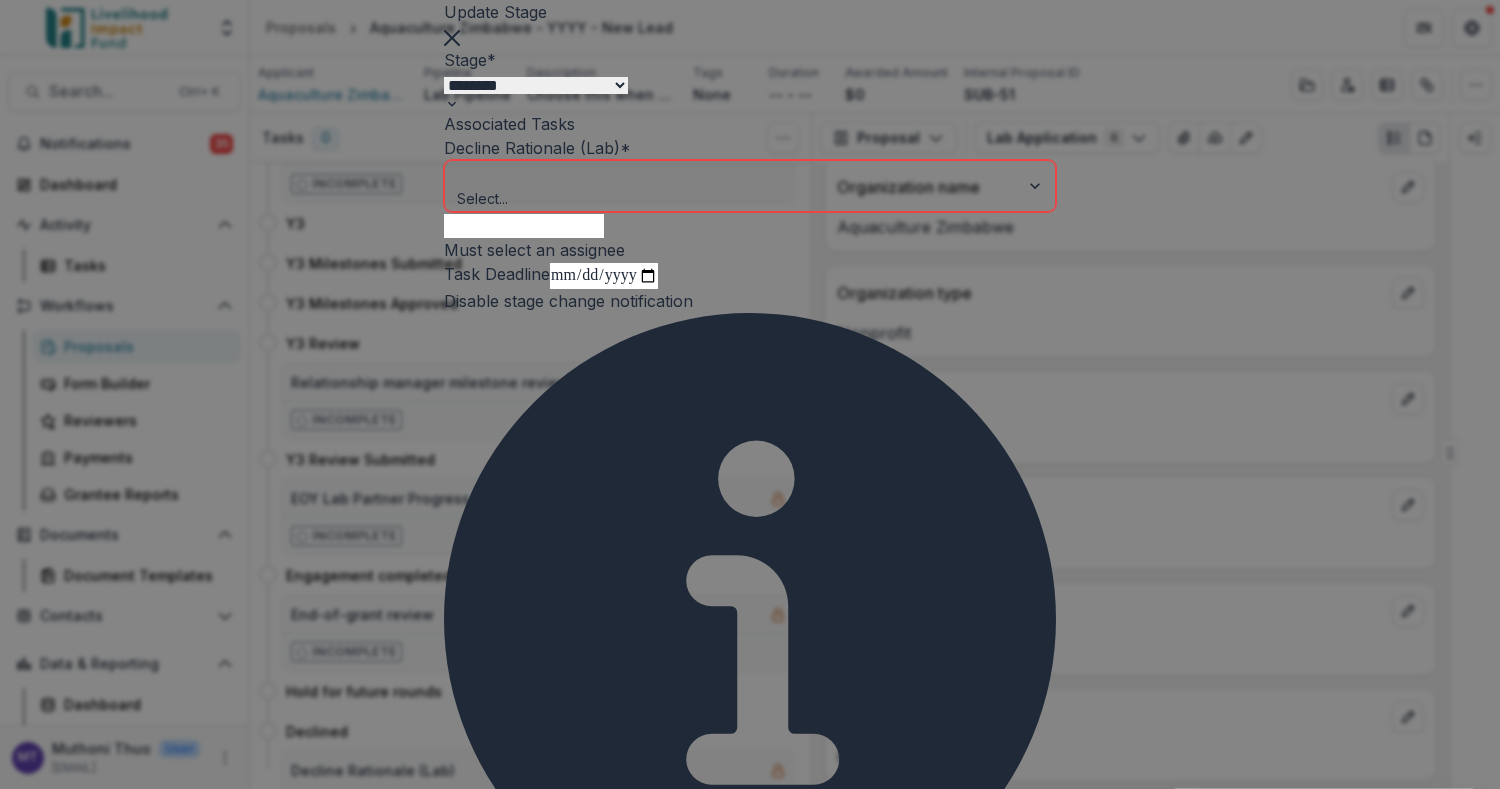 click on "Decline Rationale (Lab) *" at bounding box center [750, 148] 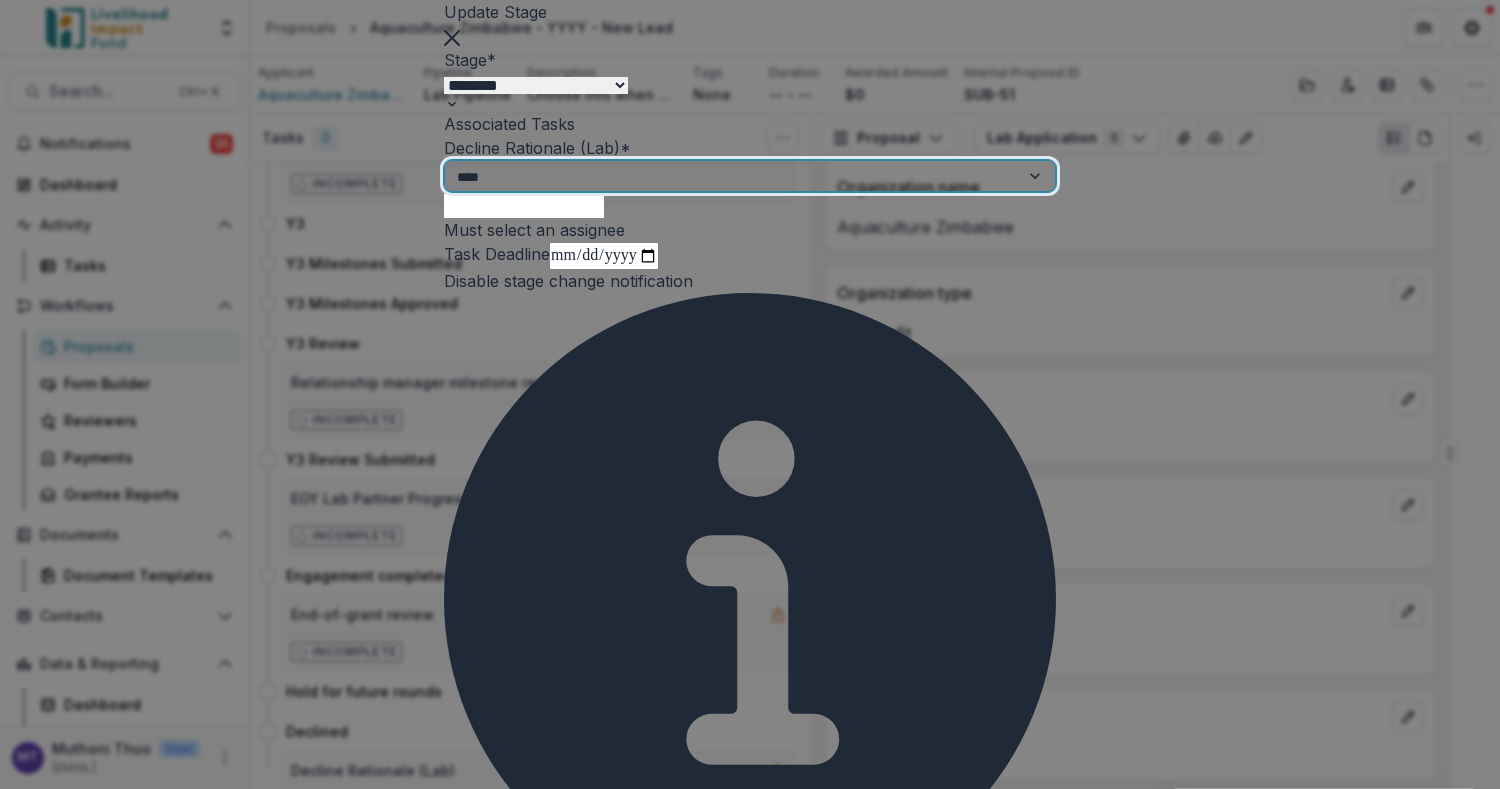 type on "*****" 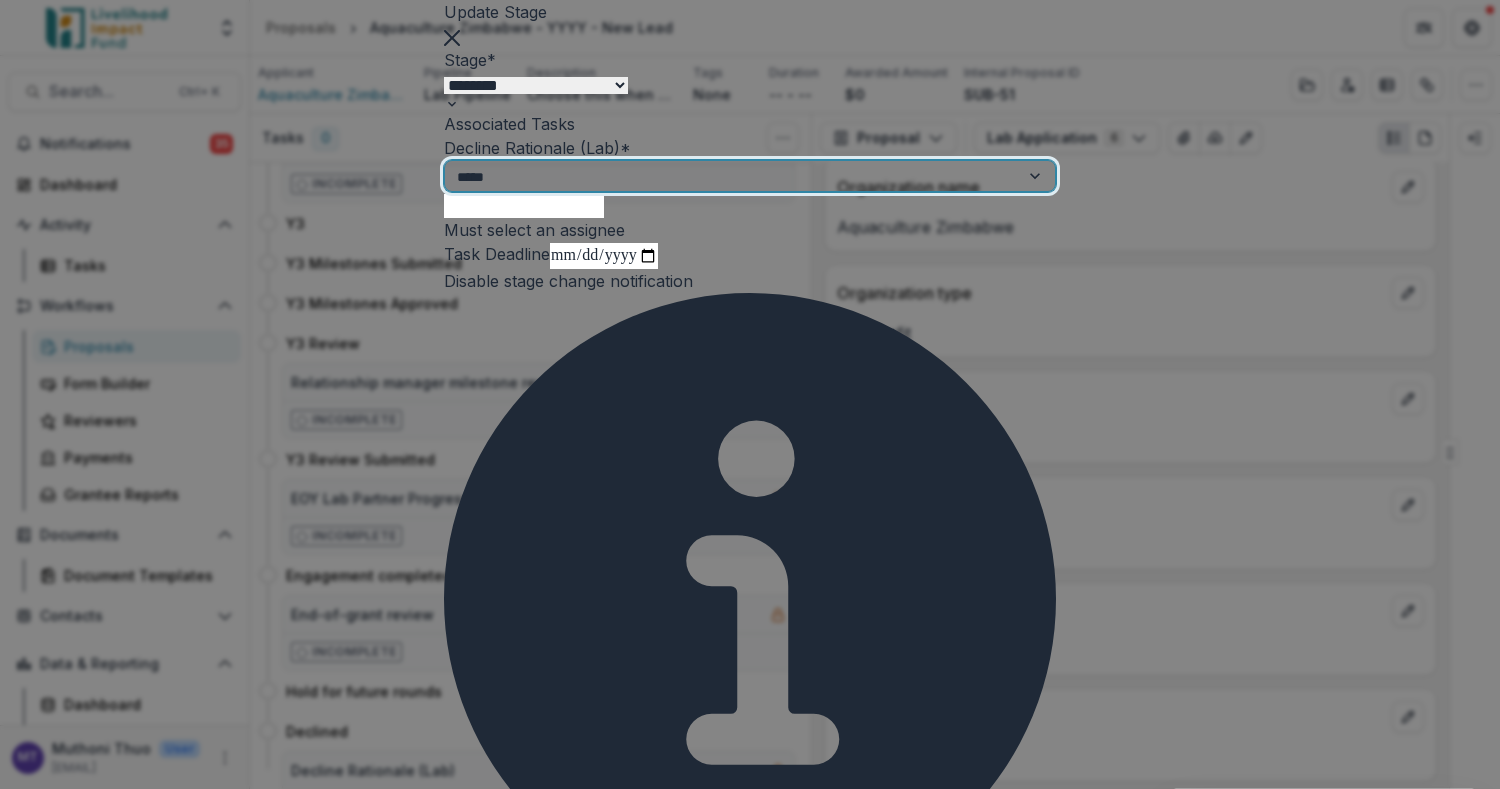 type 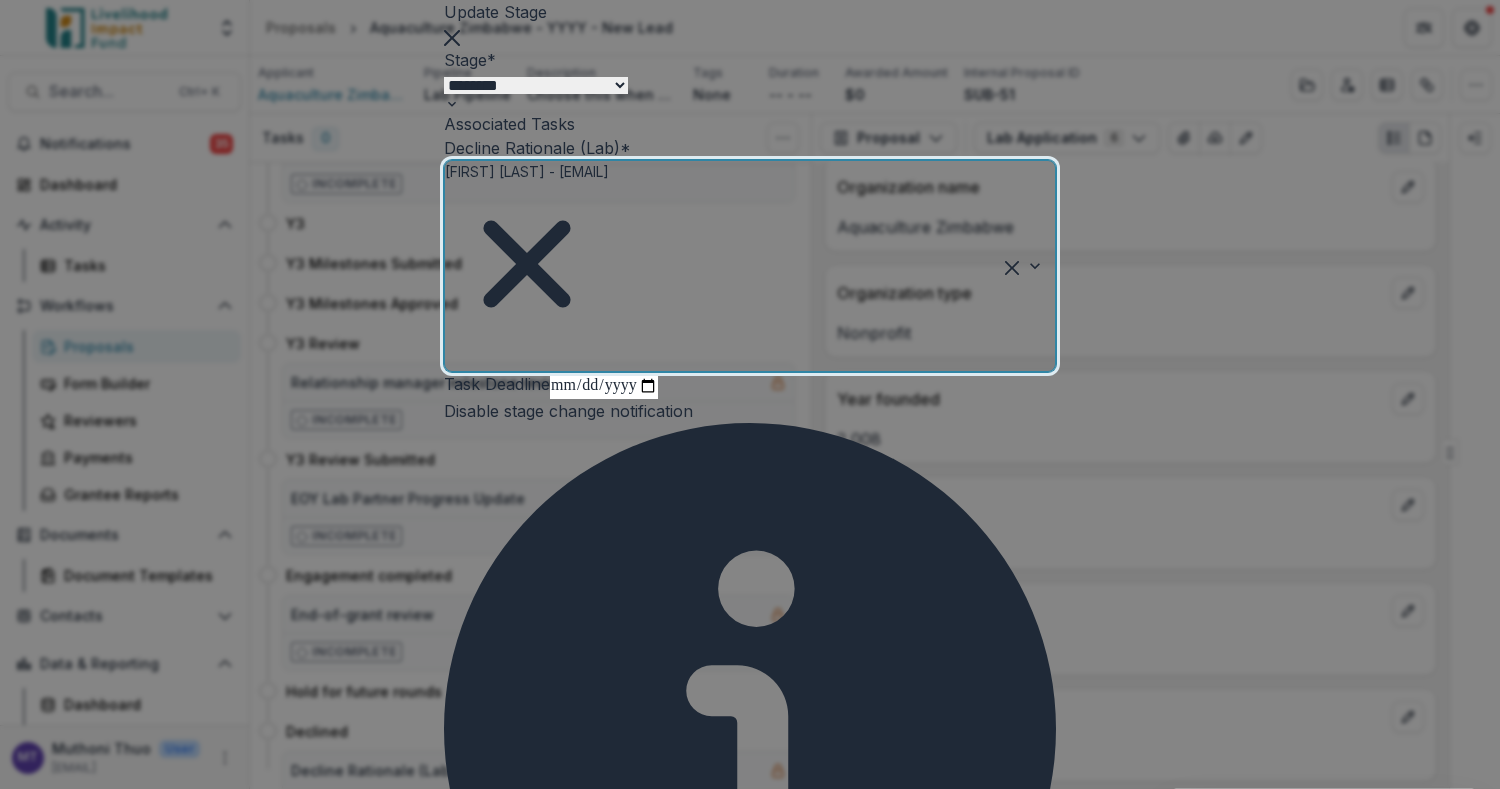 scroll, scrollTop: 133, scrollLeft: 0, axis: vertical 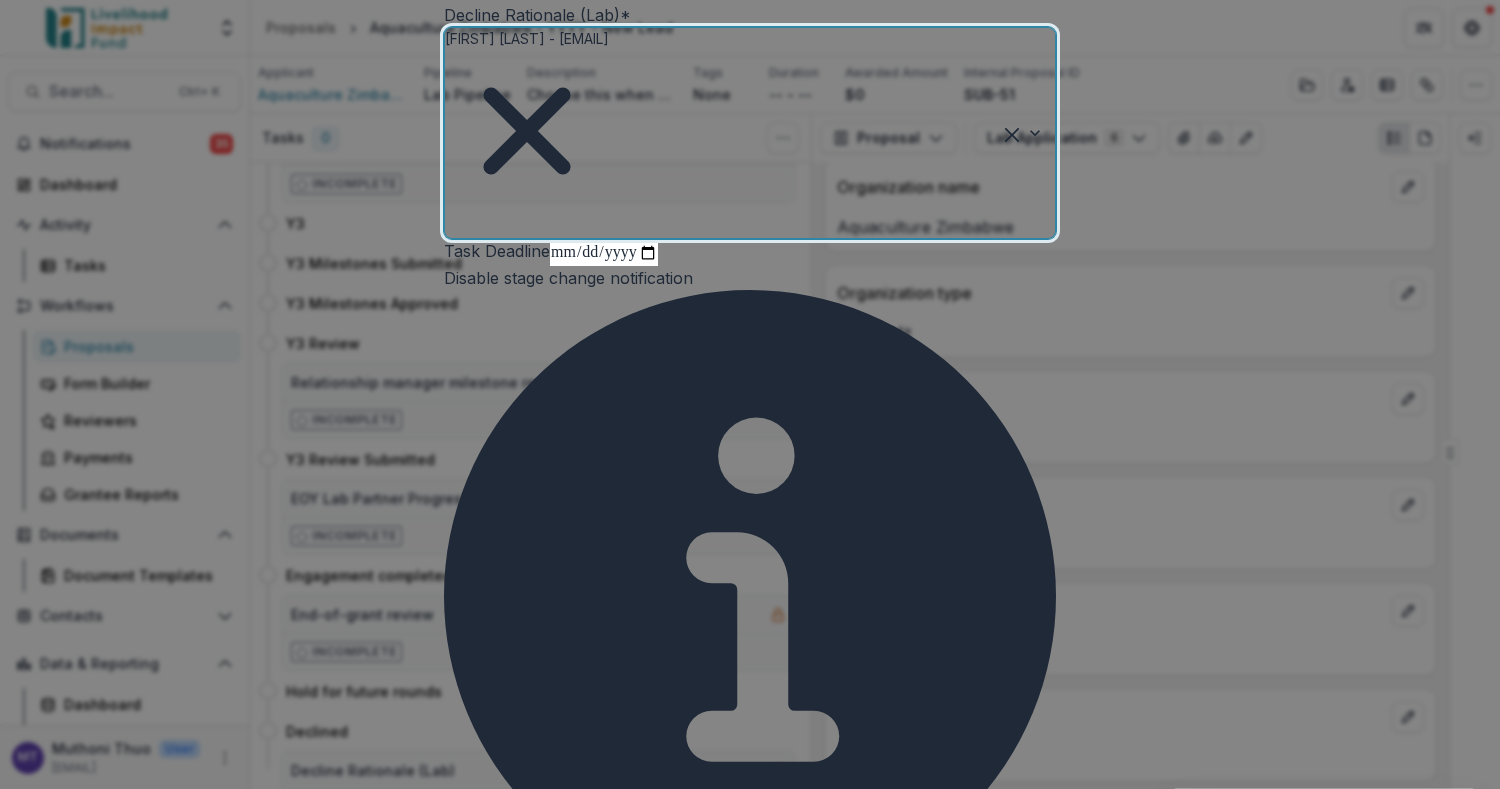 click at bounding box center (693, 278) 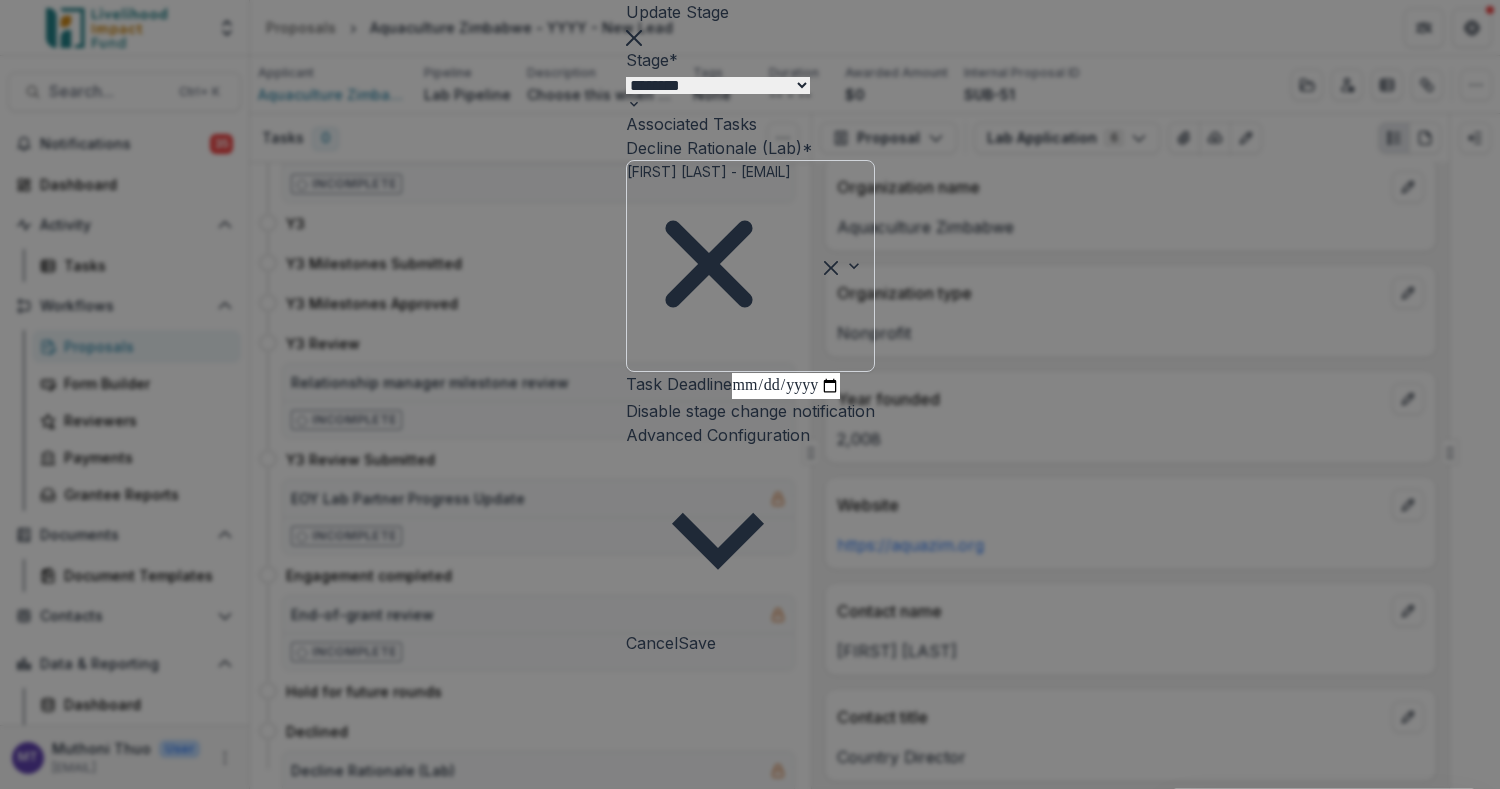 scroll, scrollTop: 0, scrollLeft: 0, axis: both 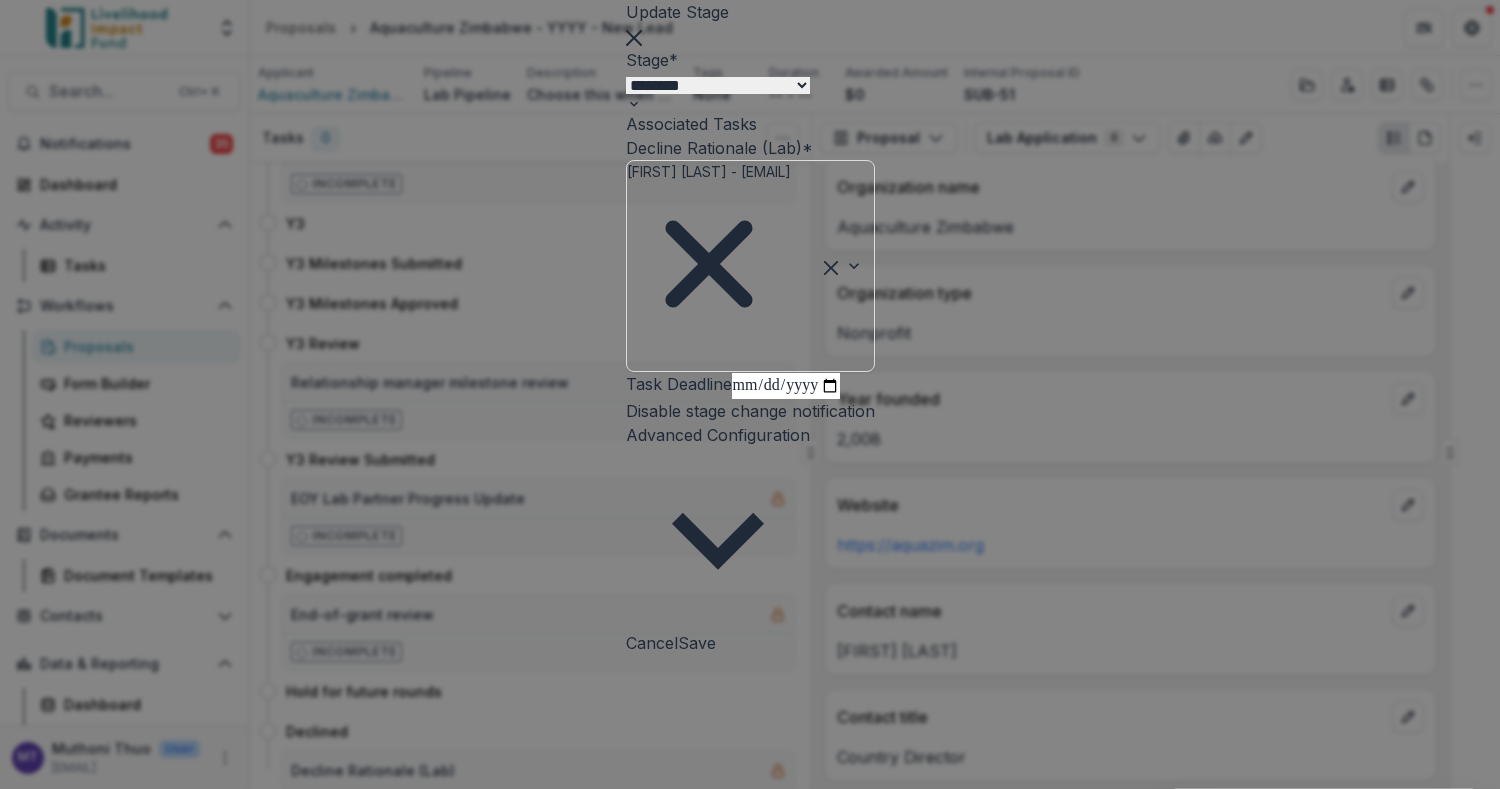 click on "Save" at bounding box center [697, 643] 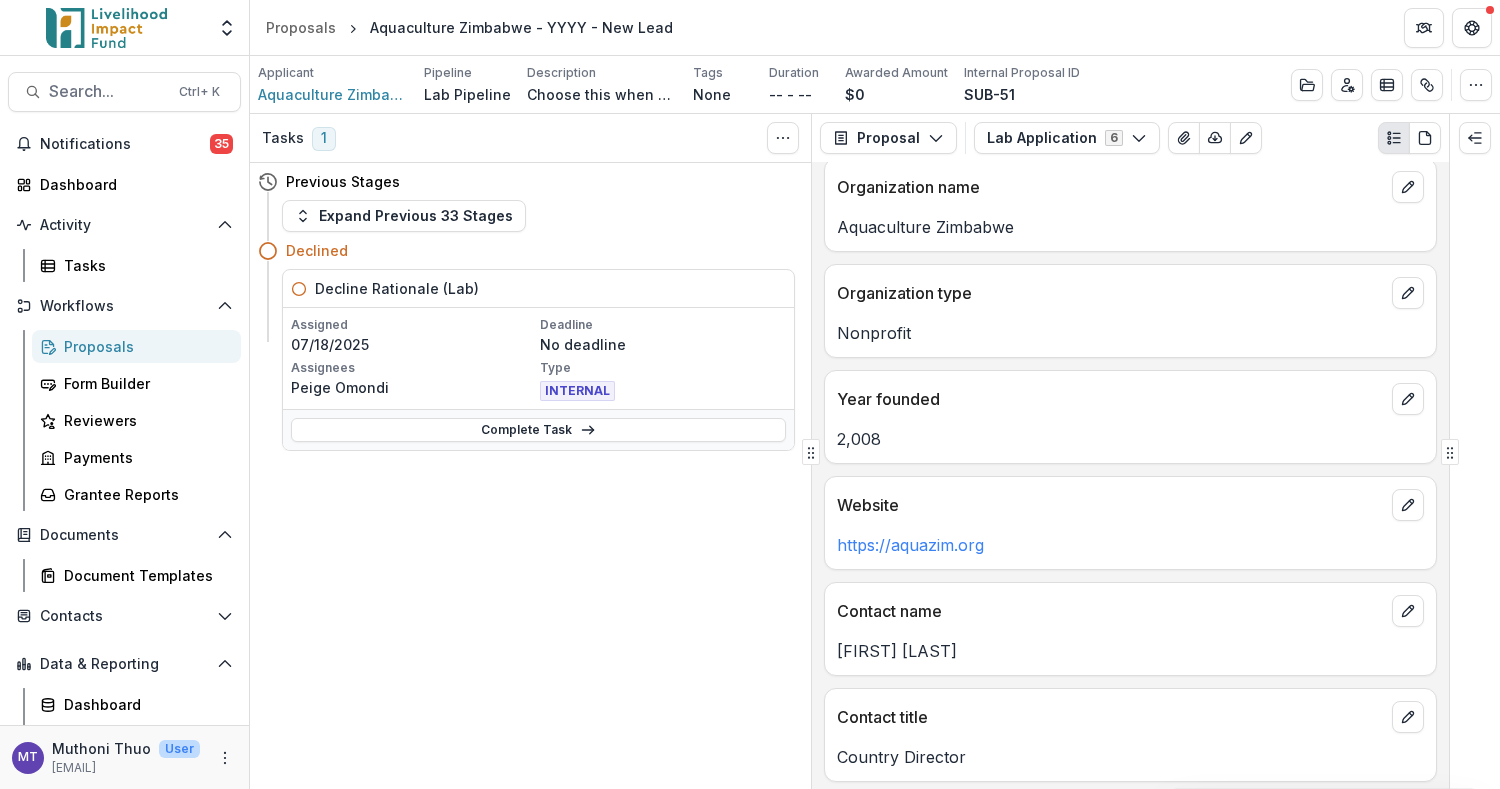 scroll, scrollTop: 0, scrollLeft: 0, axis: both 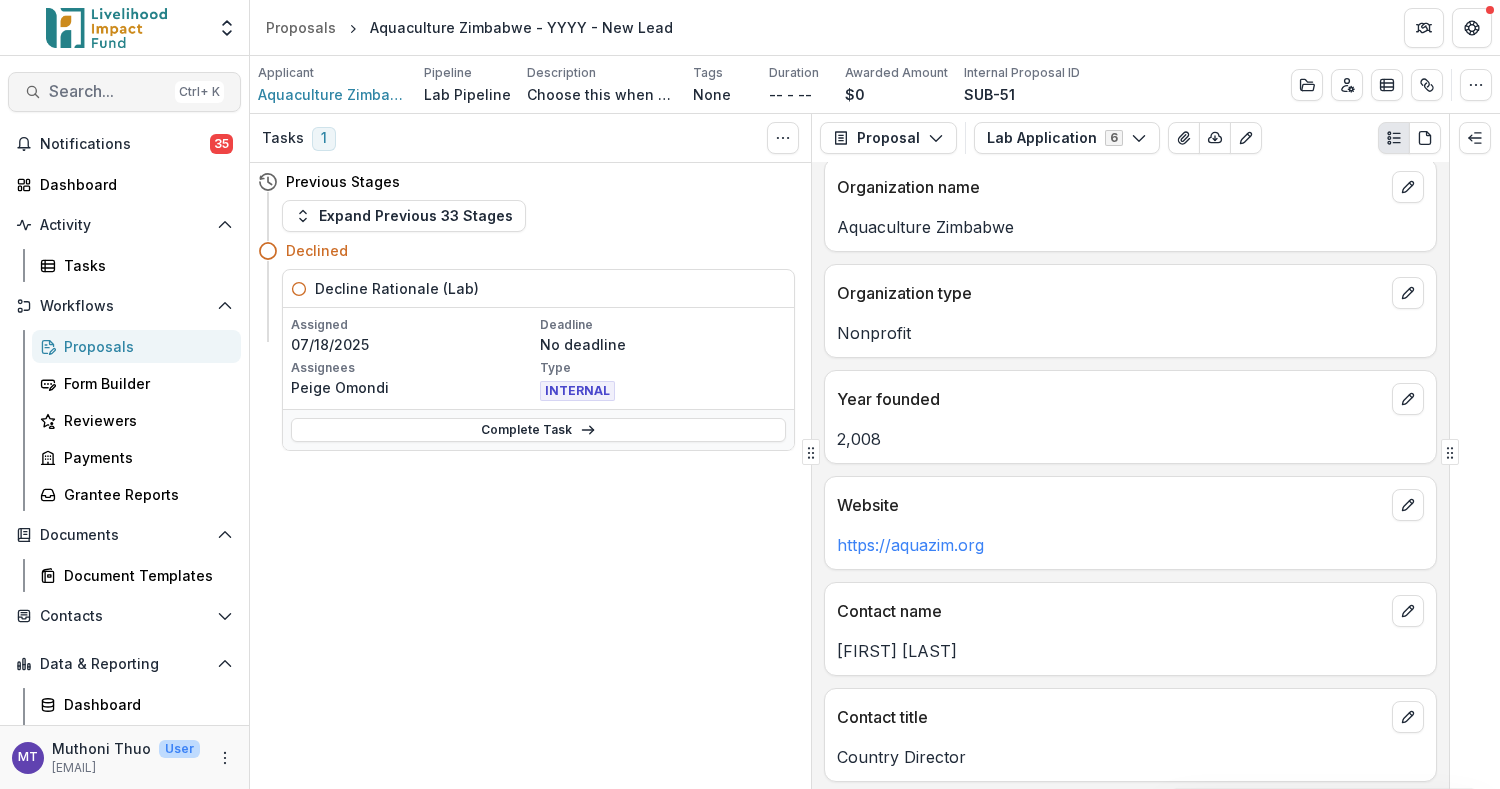 click on "Search..." at bounding box center [108, 91] 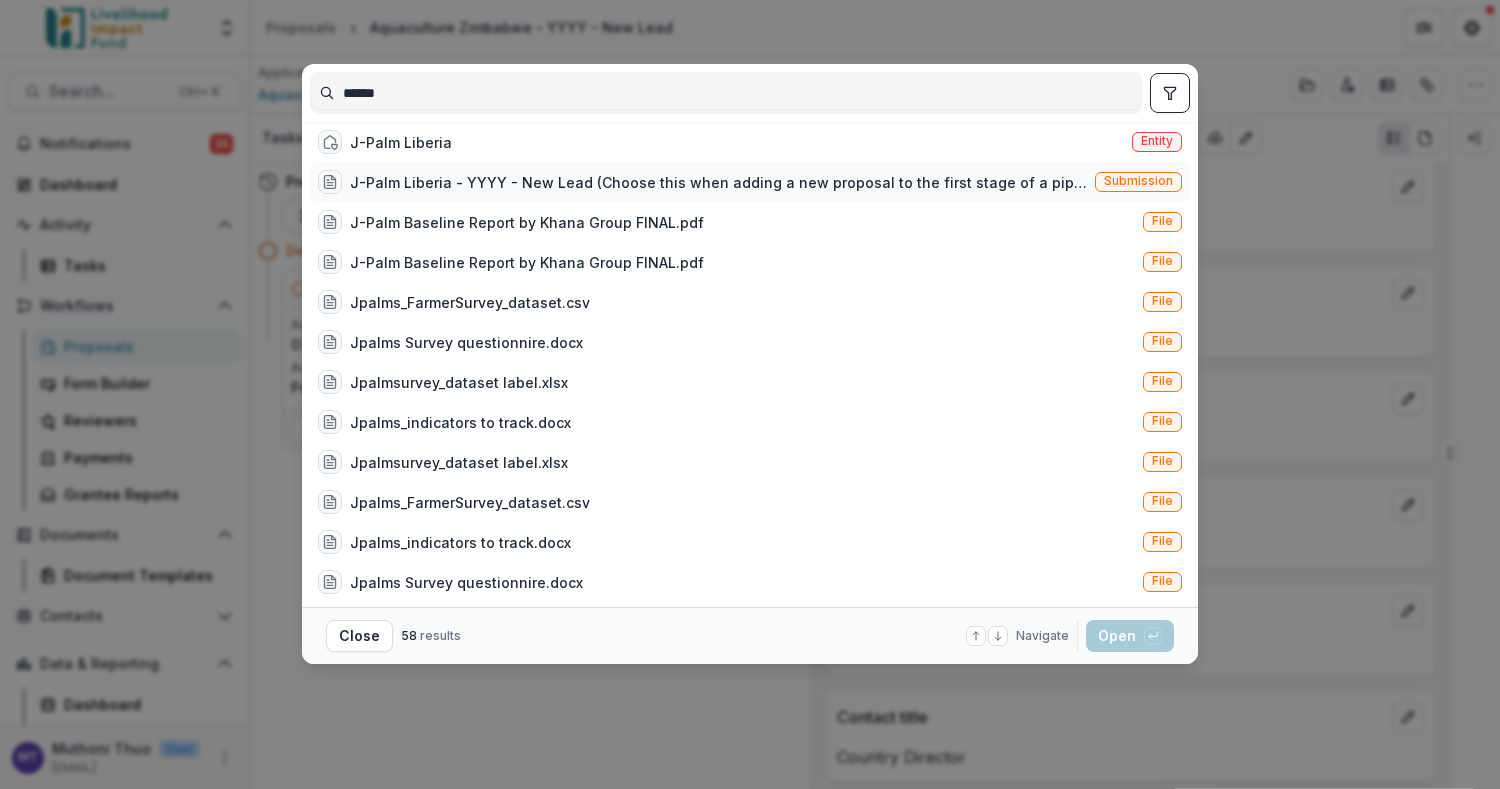 type on "******" 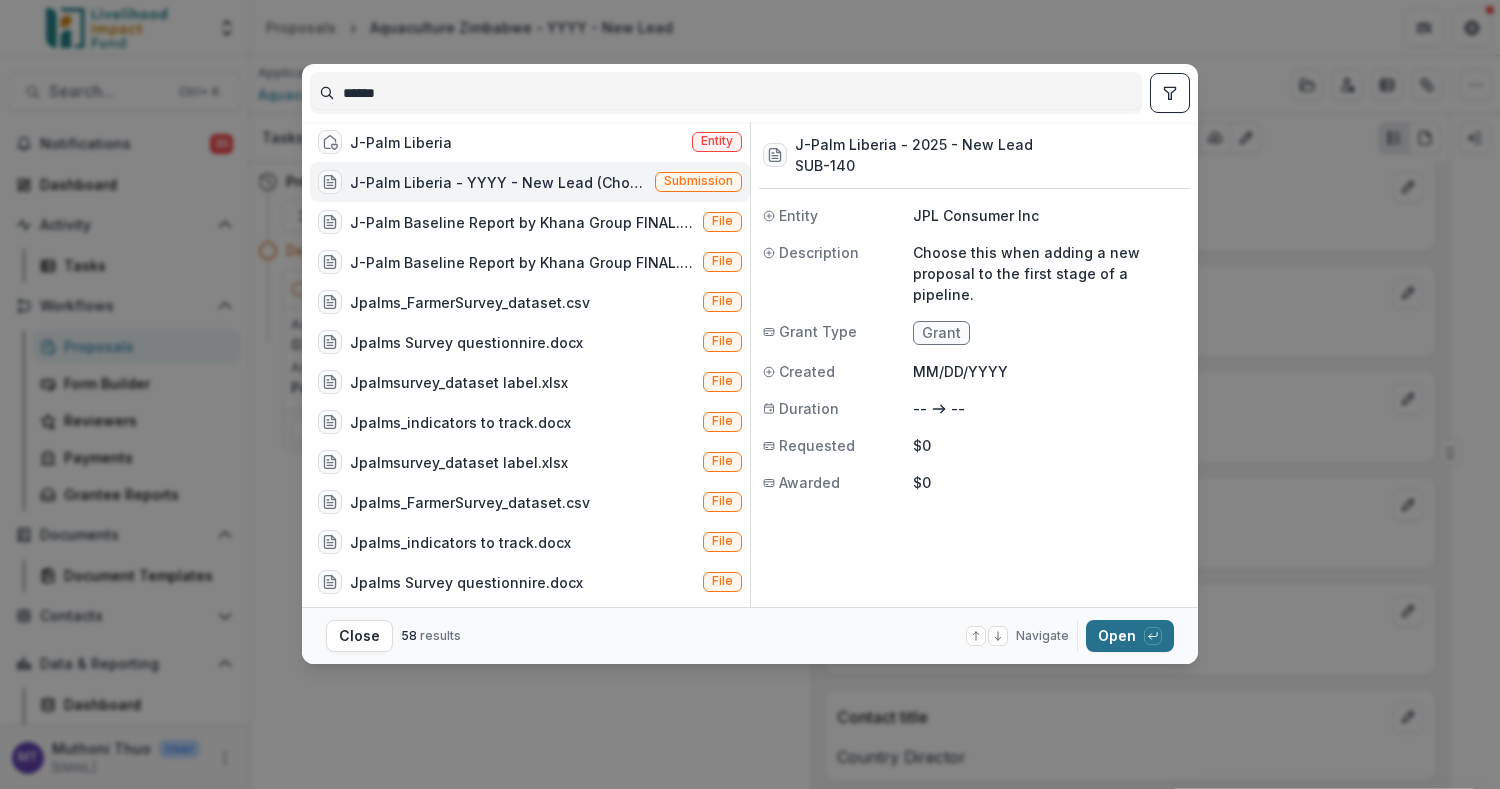 click on "Open with enter key" at bounding box center (1130, 636) 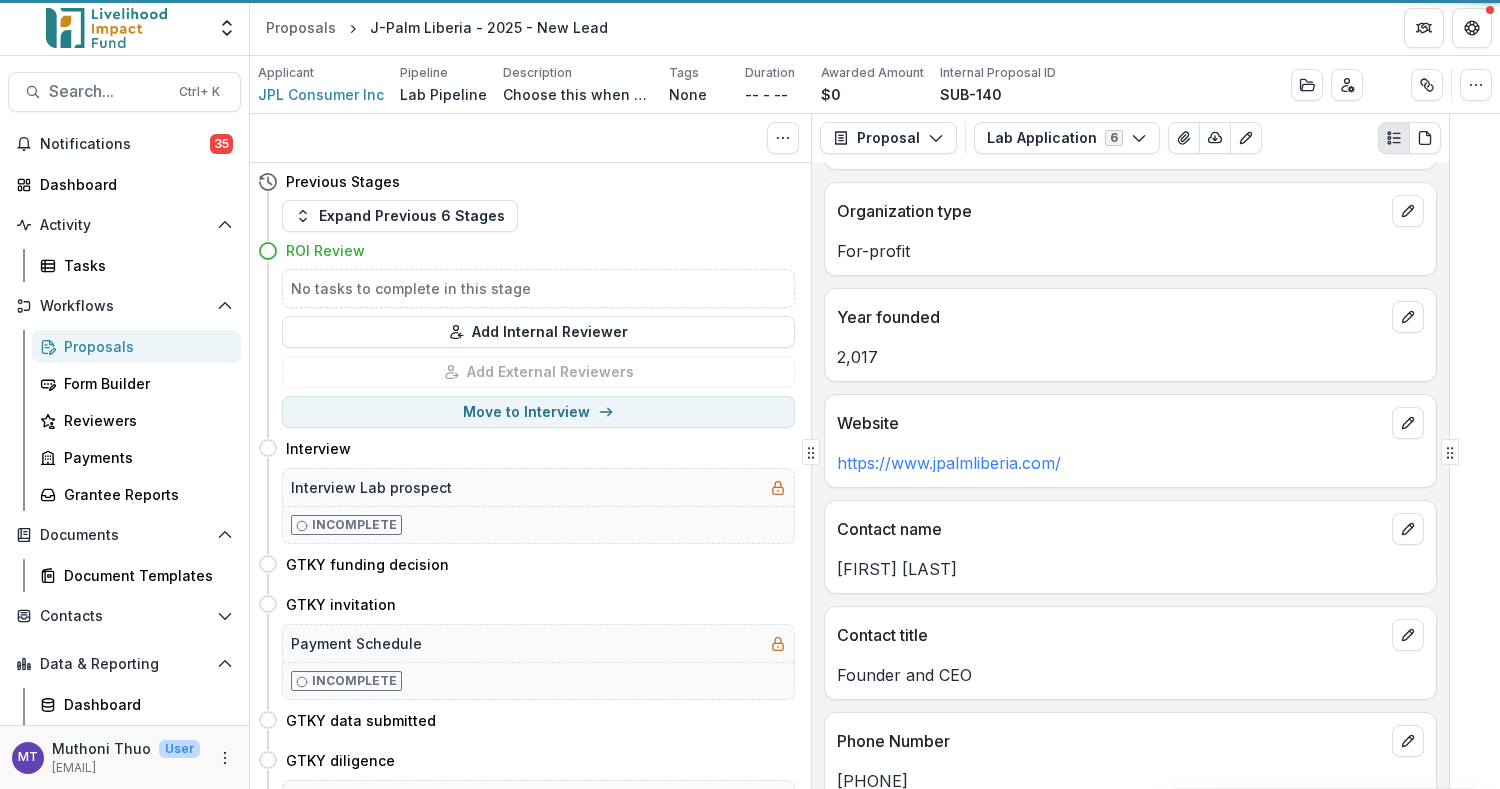 scroll, scrollTop: 1262, scrollLeft: 0, axis: vertical 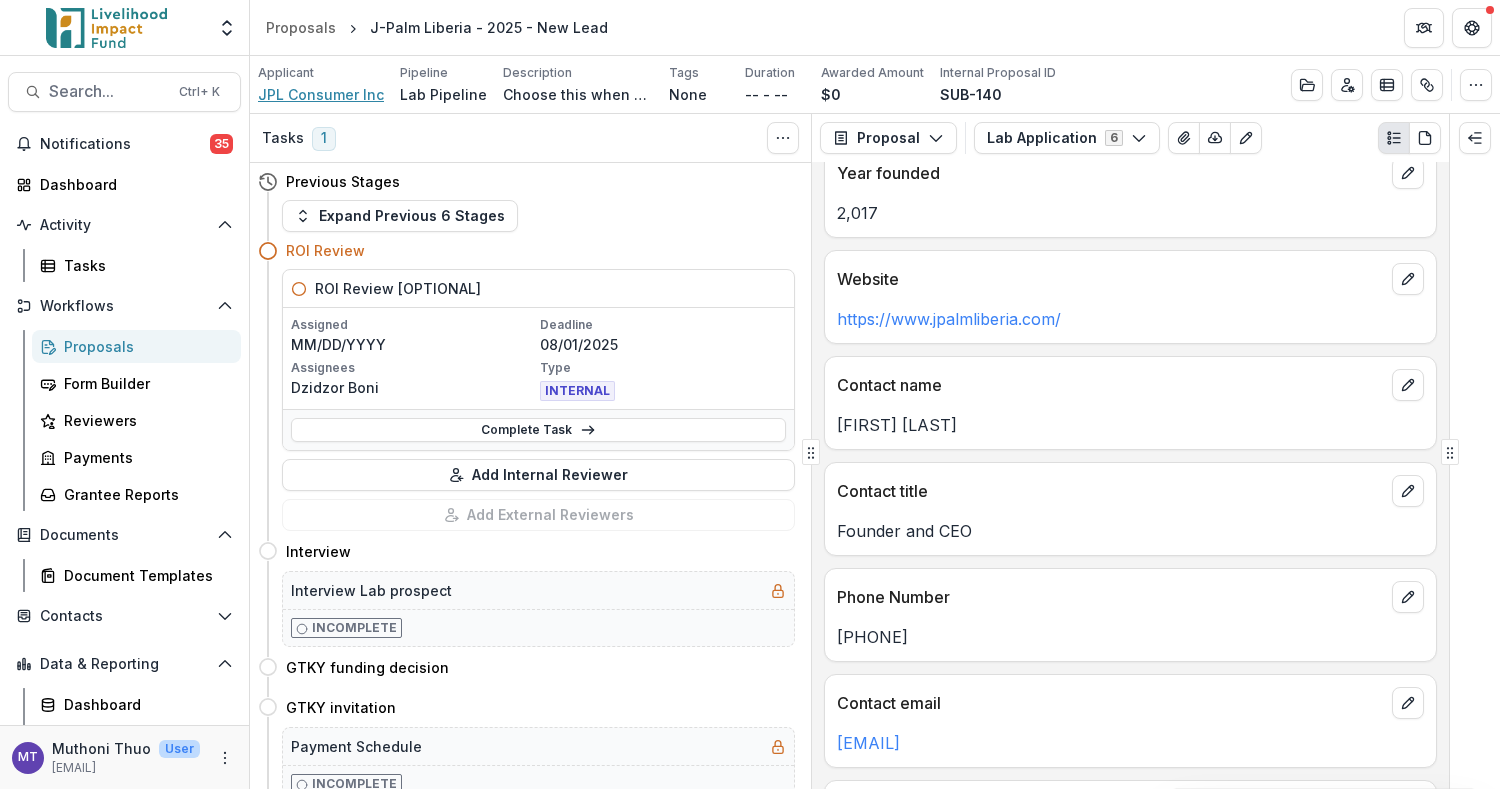 click on "JPL Consumer Inc" at bounding box center [321, 94] 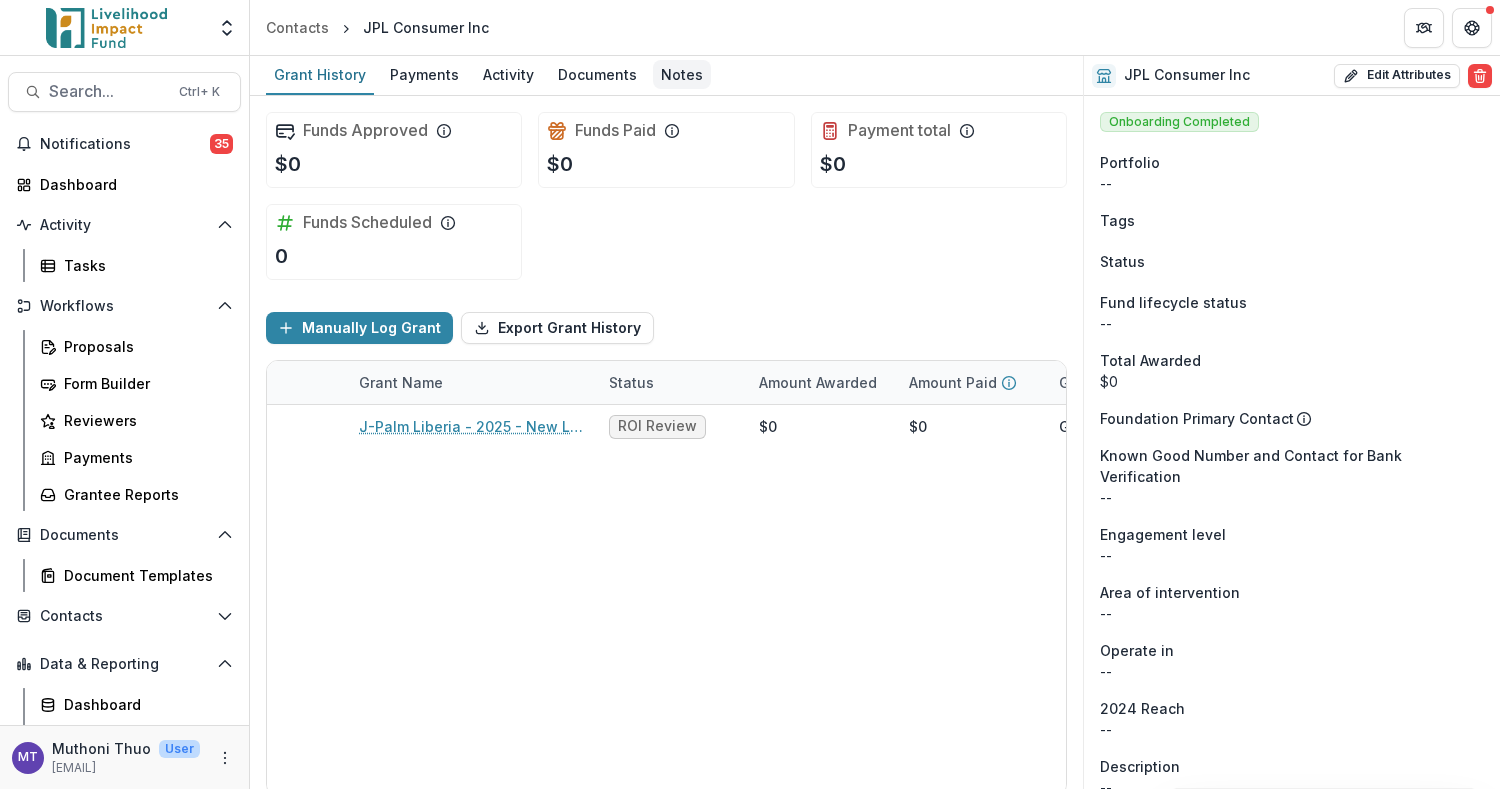 click on "Notes" at bounding box center (682, 74) 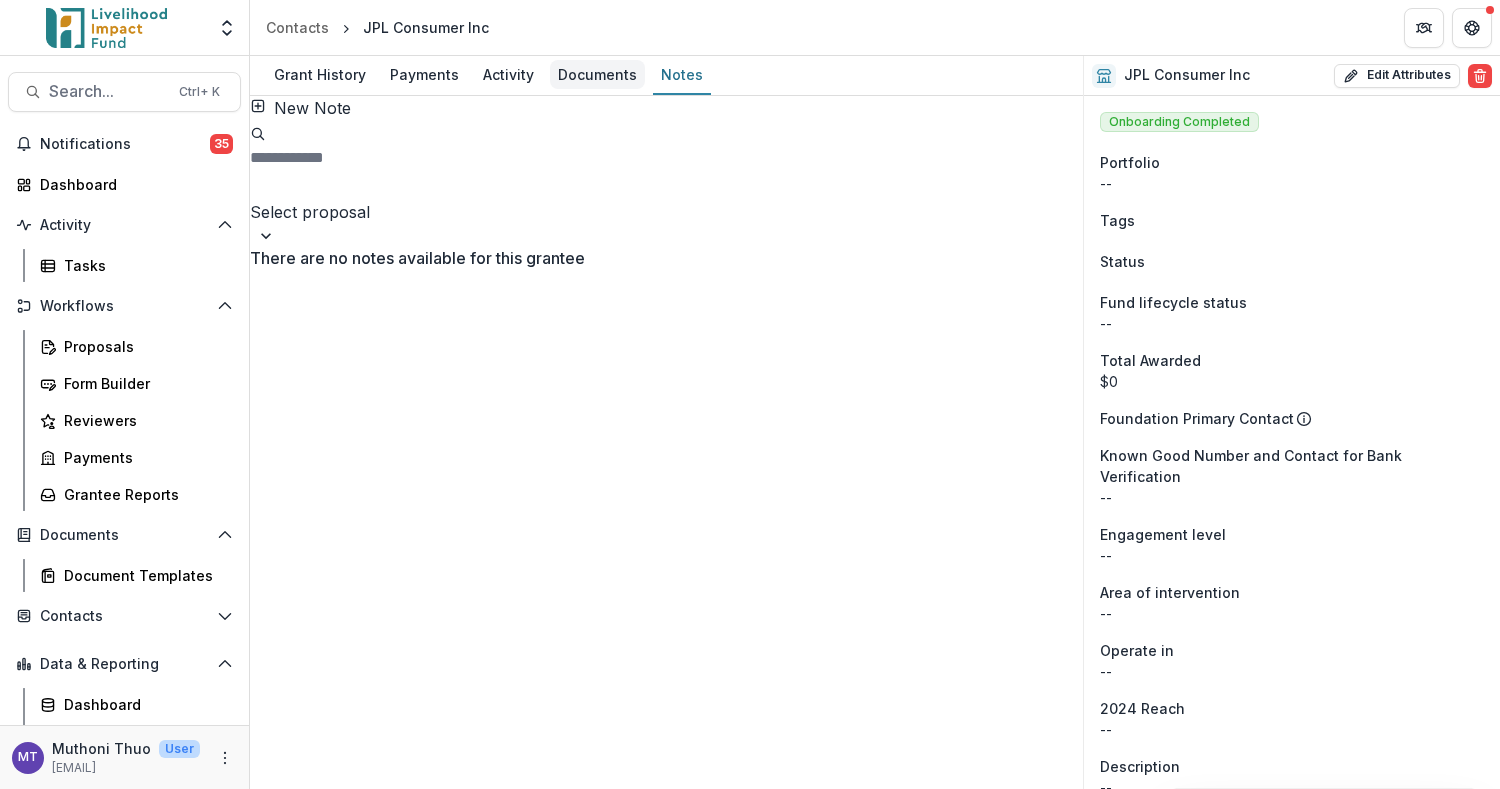 click on "Documents" at bounding box center (597, 74) 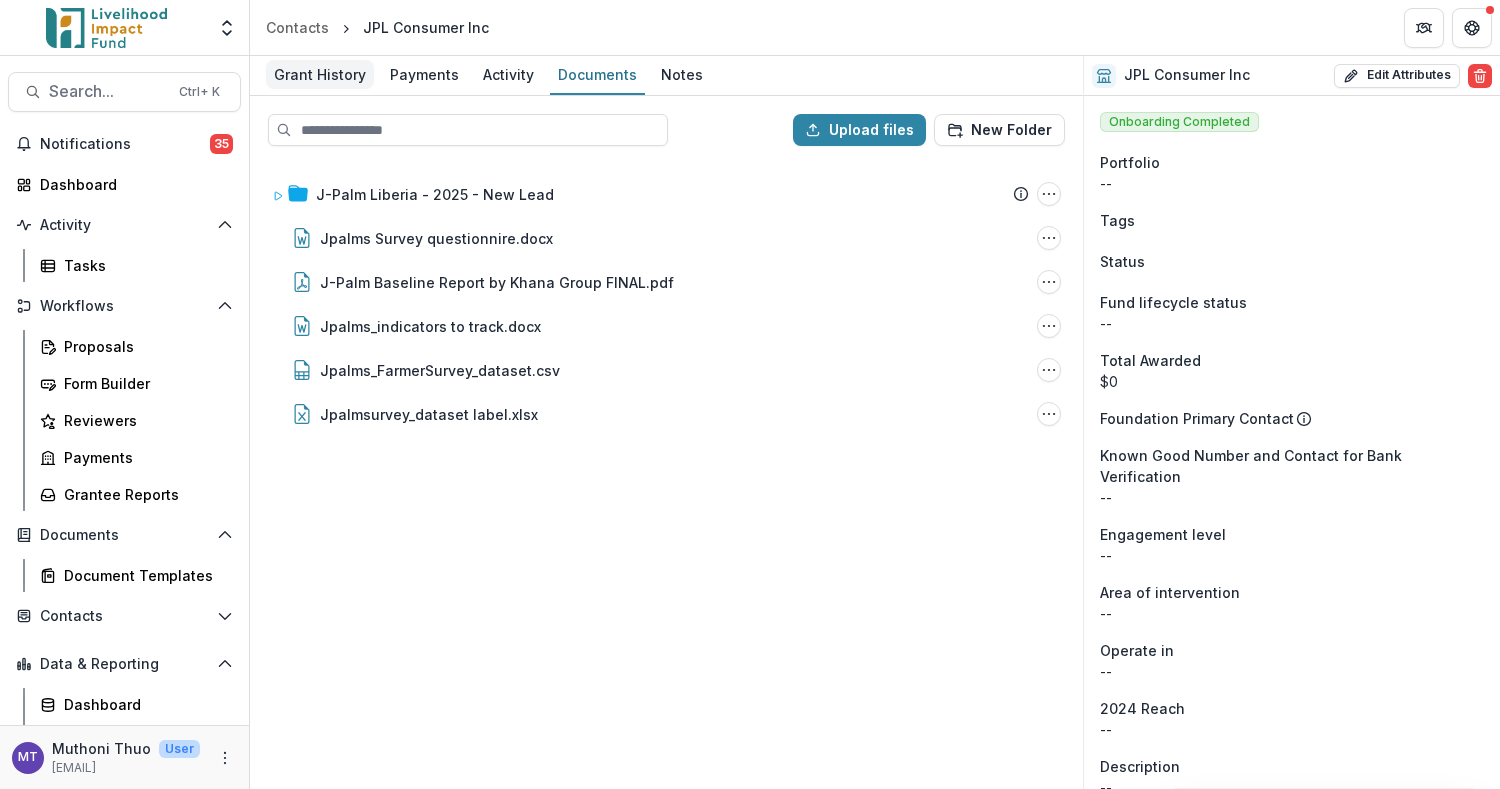 click on "Grant History" at bounding box center (320, 74) 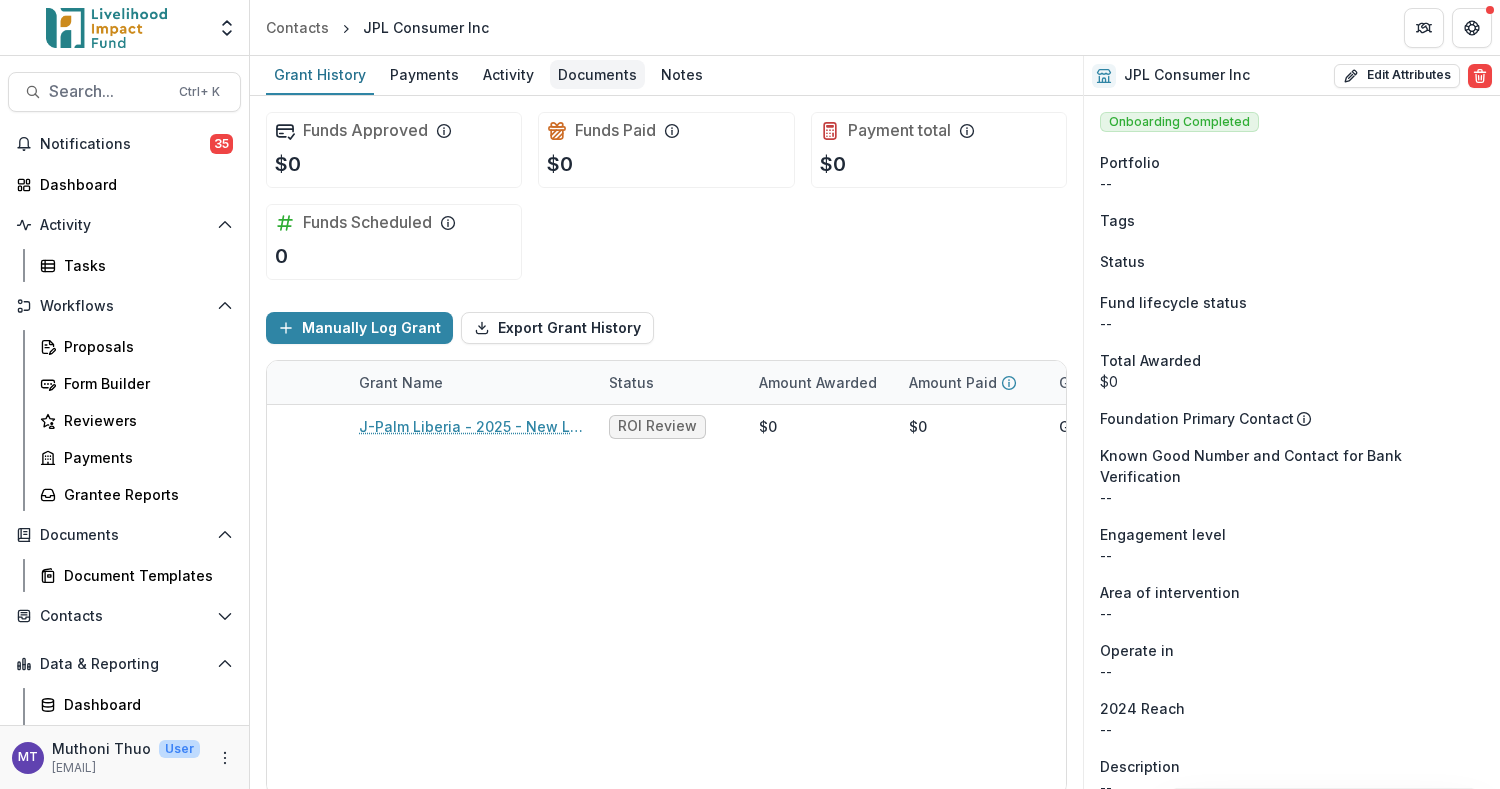 click on "Documents" at bounding box center (597, 74) 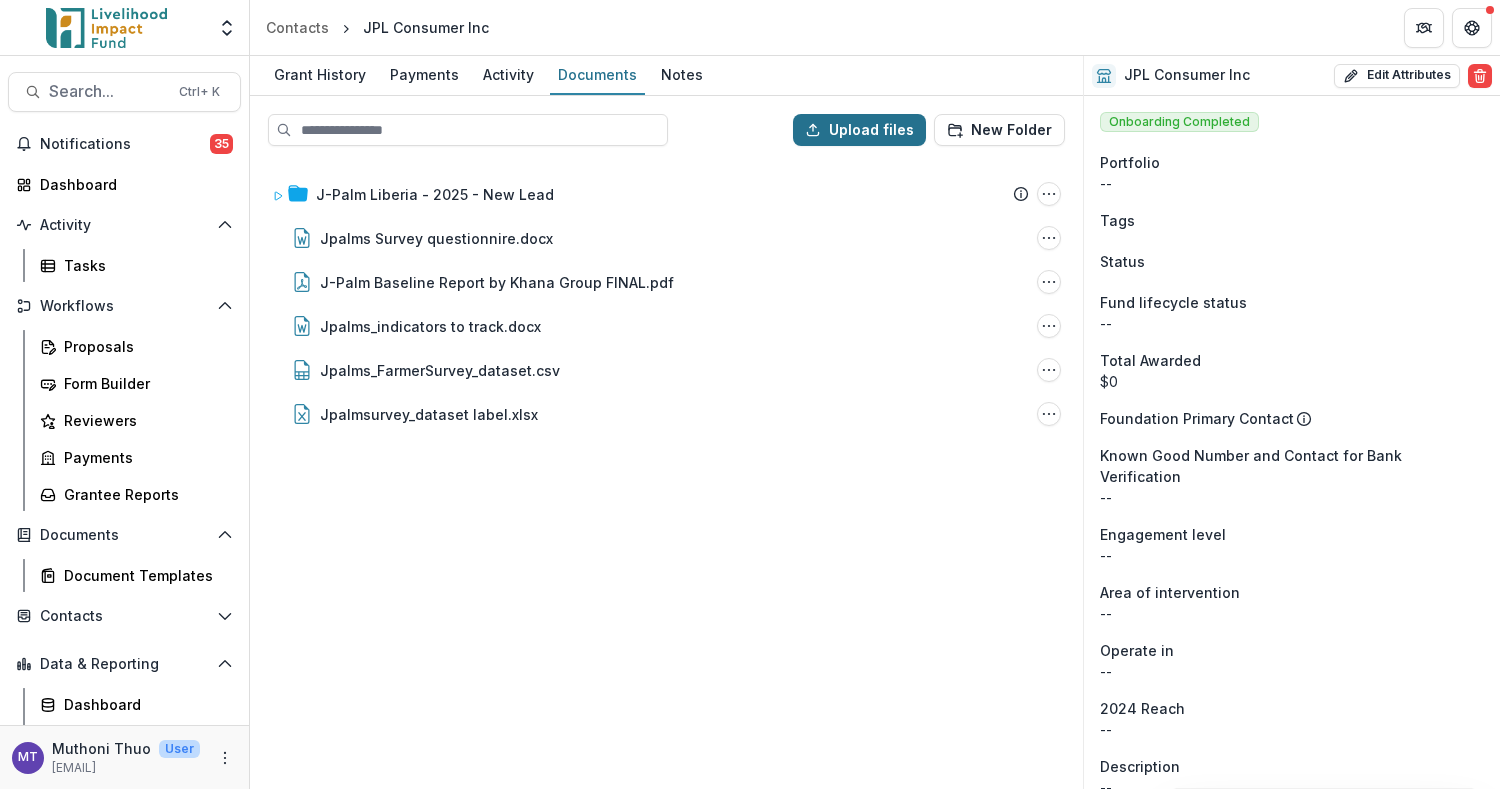 click on "Upload files" at bounding box center (859, 130) 